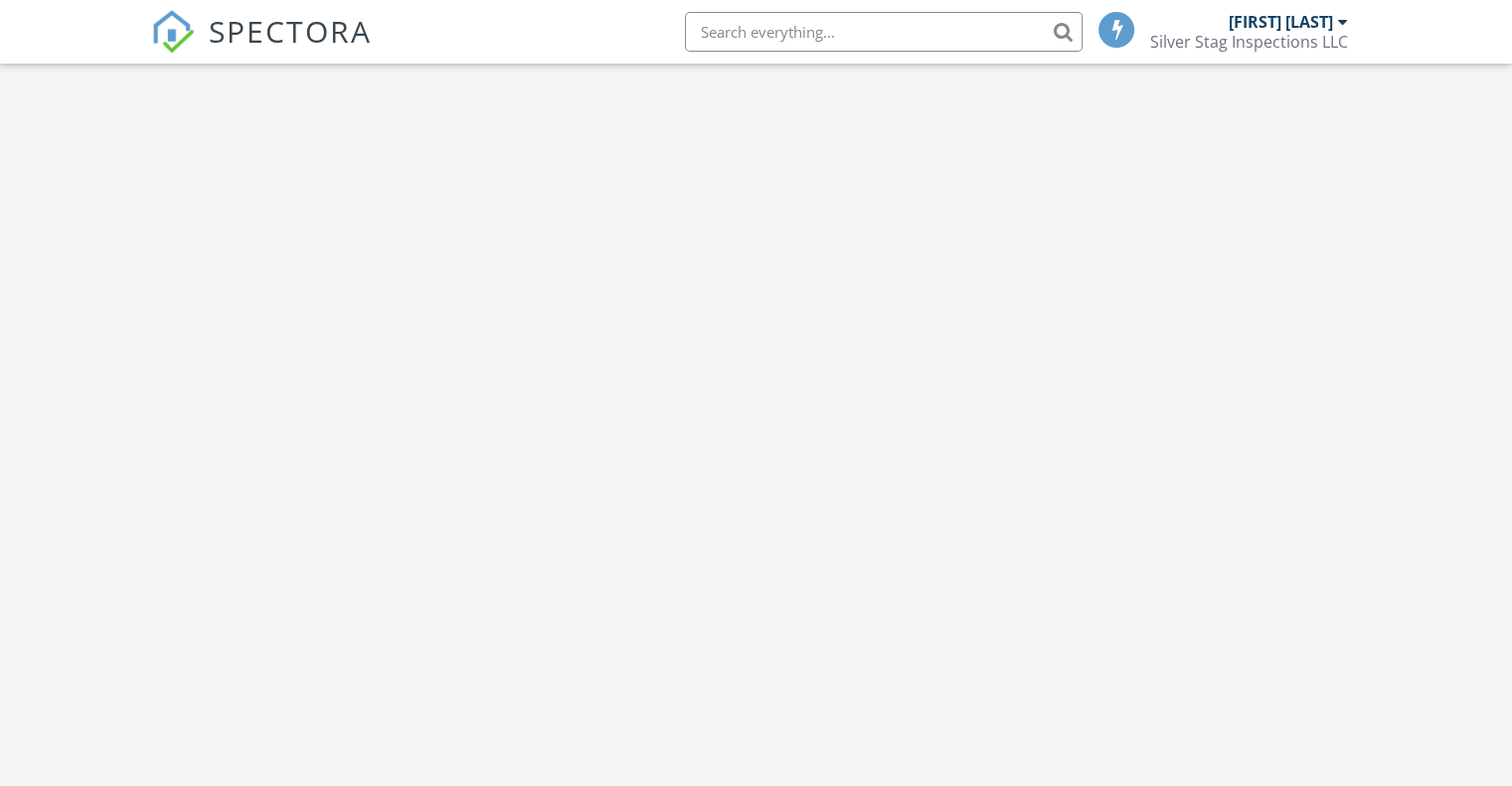 scroll, scrollTop: 397, scrollLeft: 0, axis: vertical 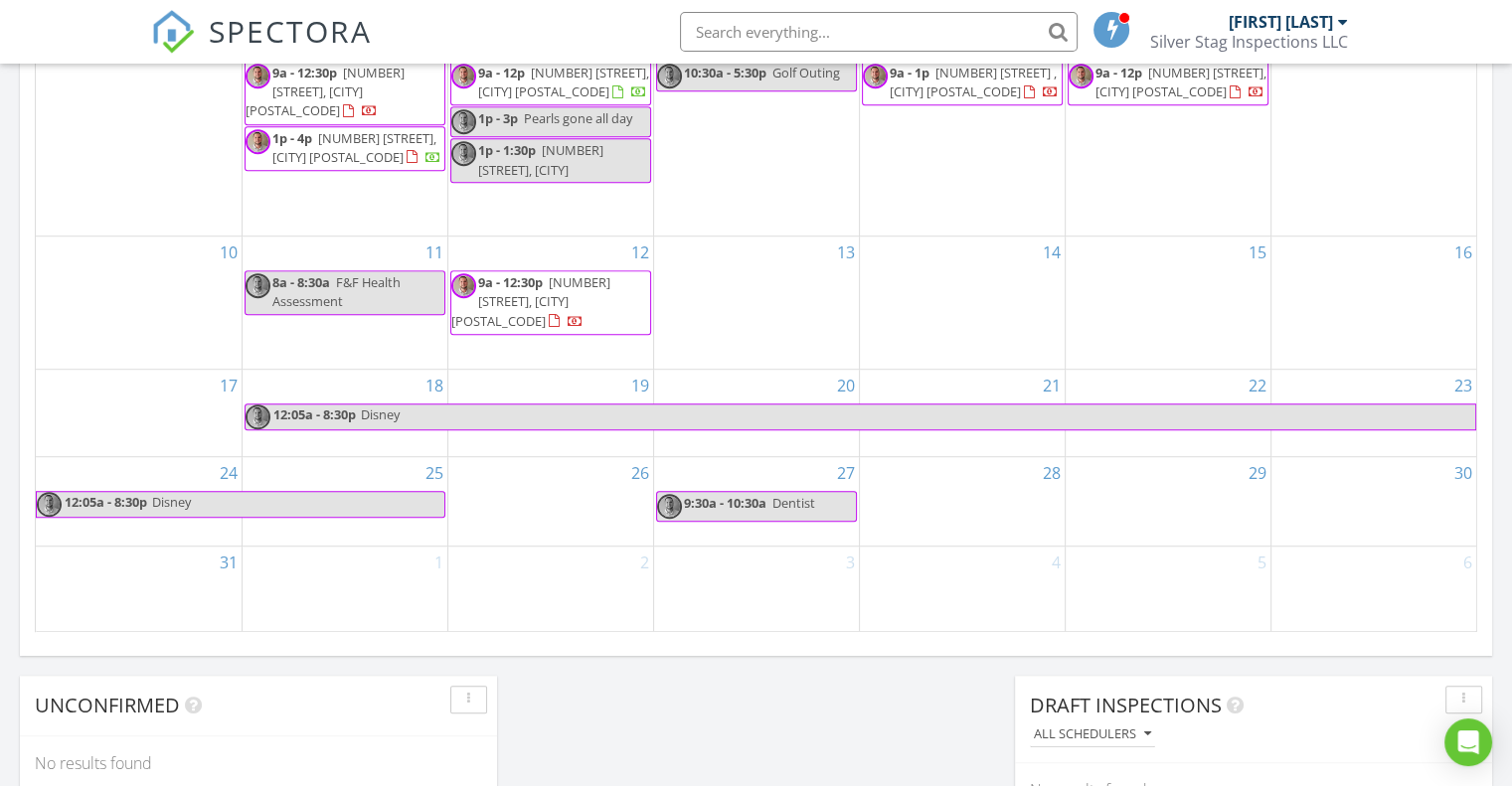 click on "29" at bounding box center (1168, 501) 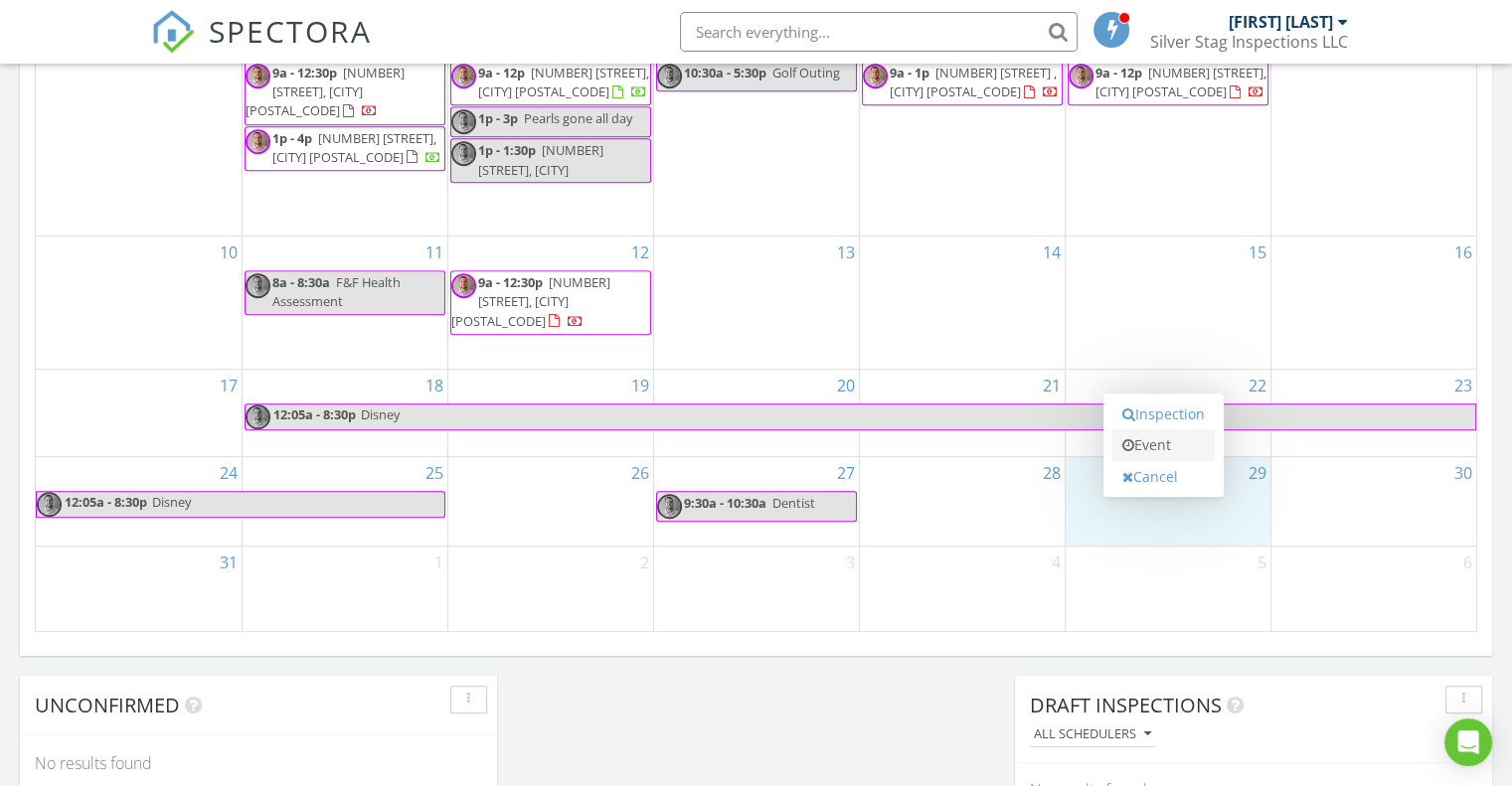 click on "Event" at bounding box center [1163, 445] 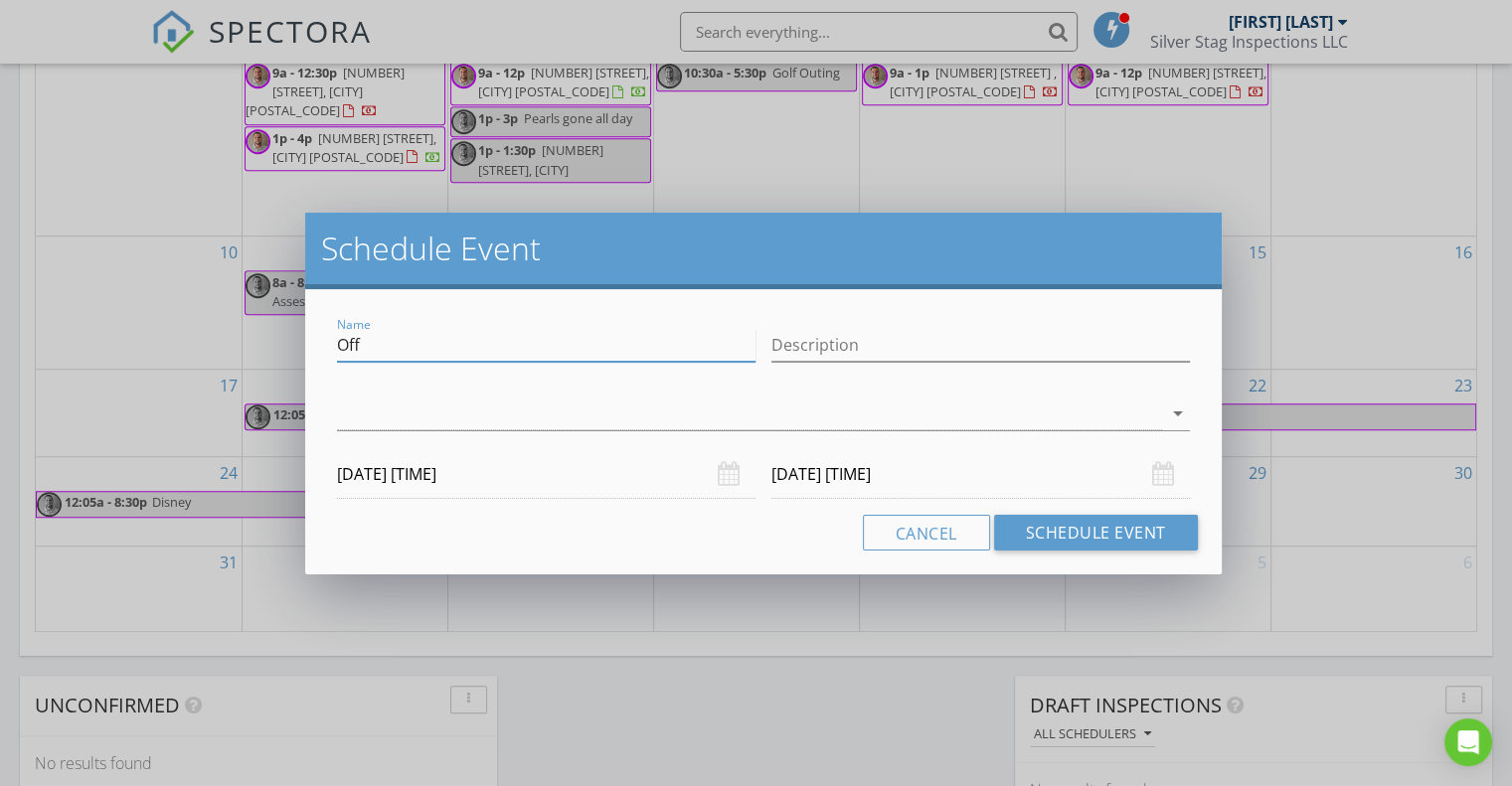drag, startPoint x: 365, startPoint y: 343, endPoint x: 334, endPoint y: 346, distance: 31.144823 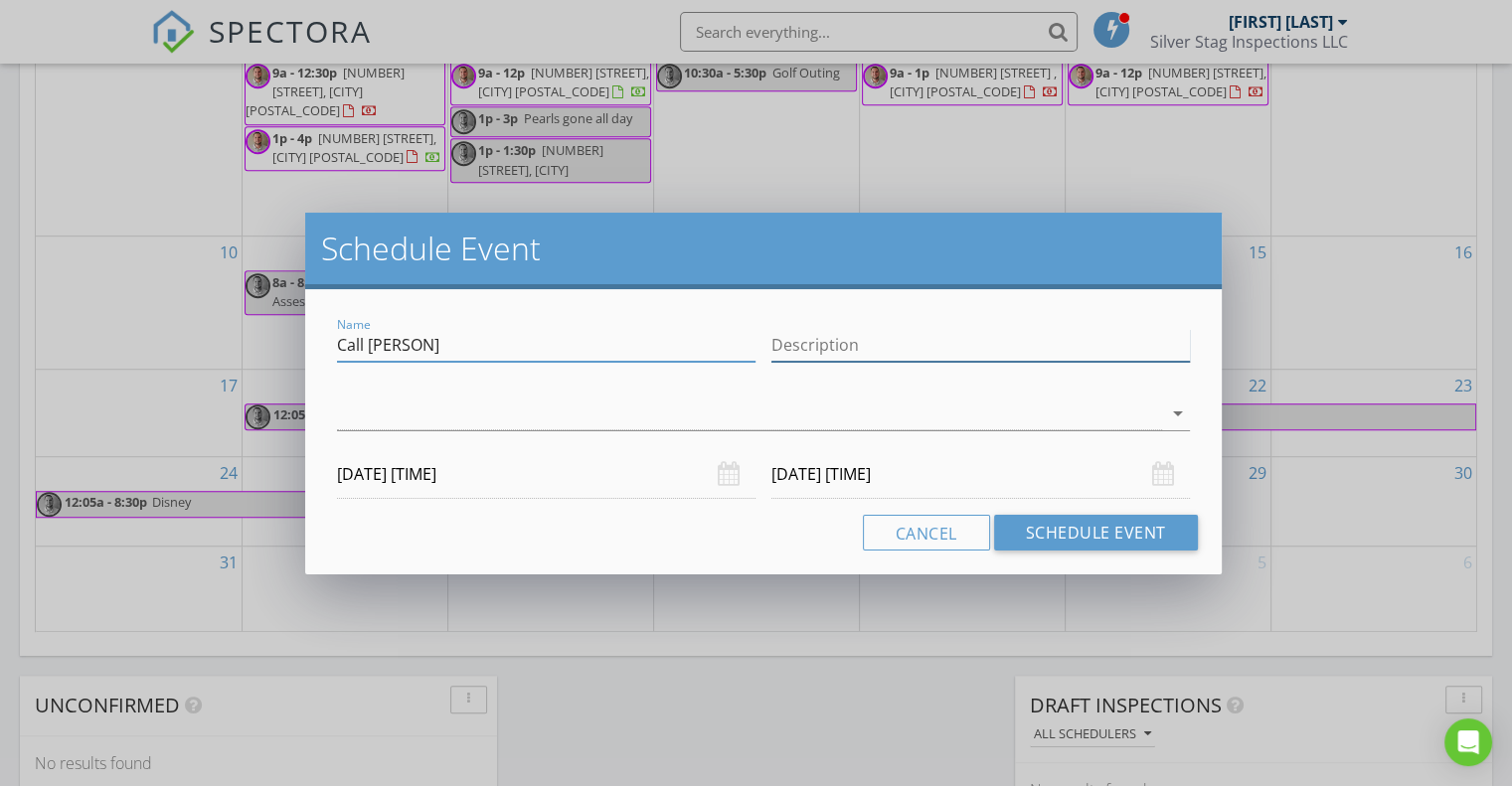 click on "Description" at bounding box center [980, 345] 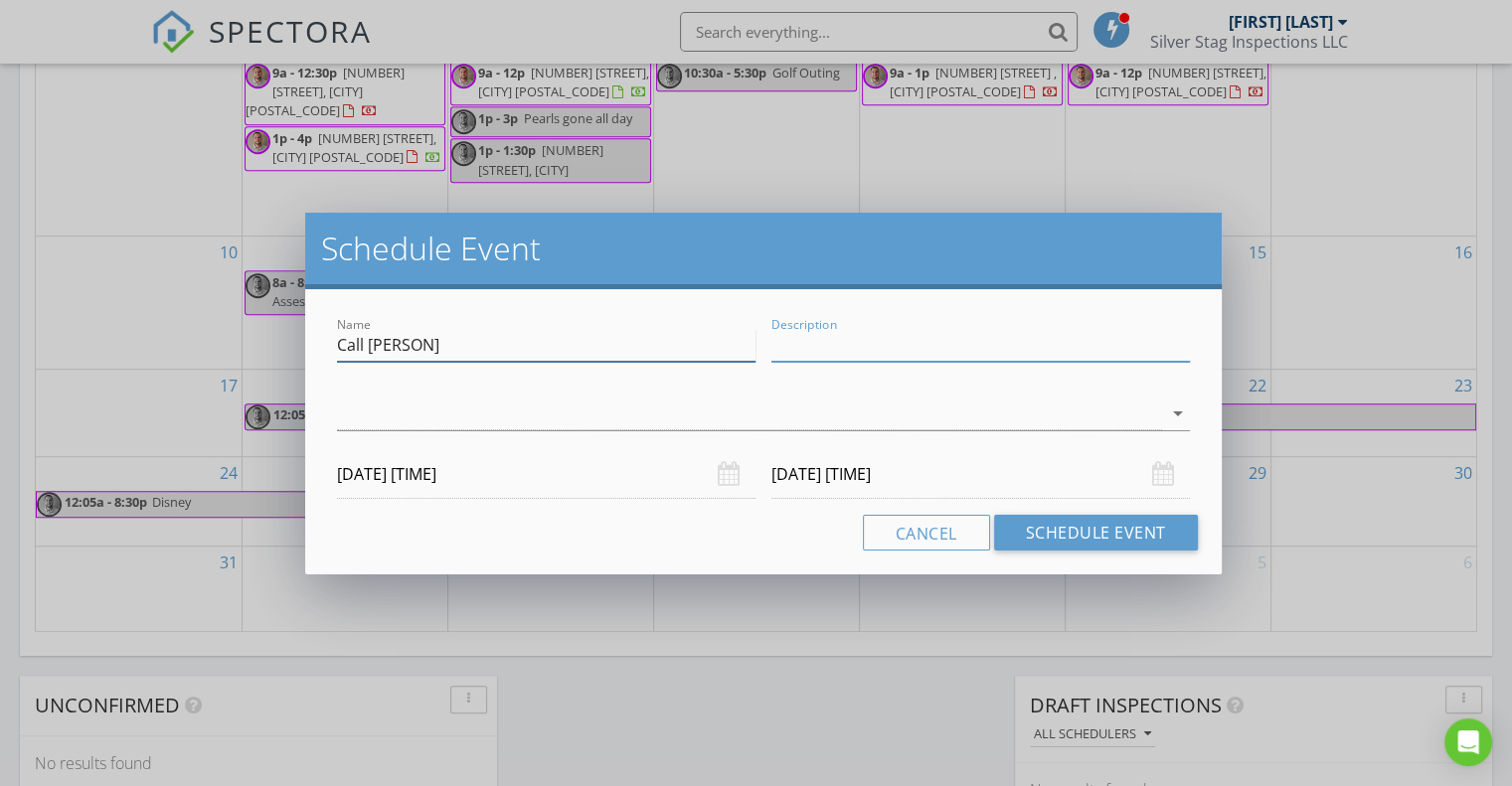 click on "Call Courthouse" at bounding box center (546, 345) 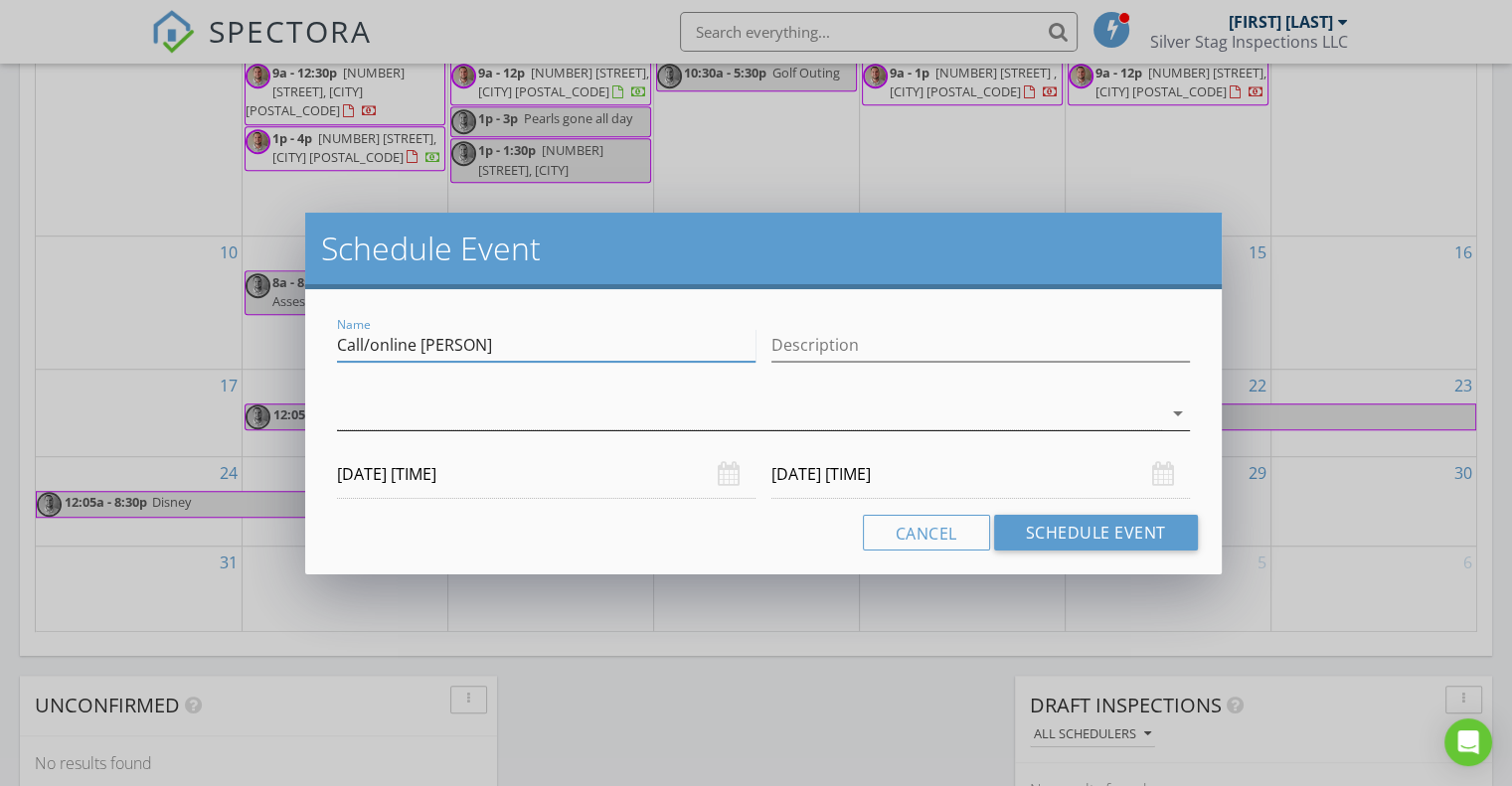 type on "Call/online Courthouse" 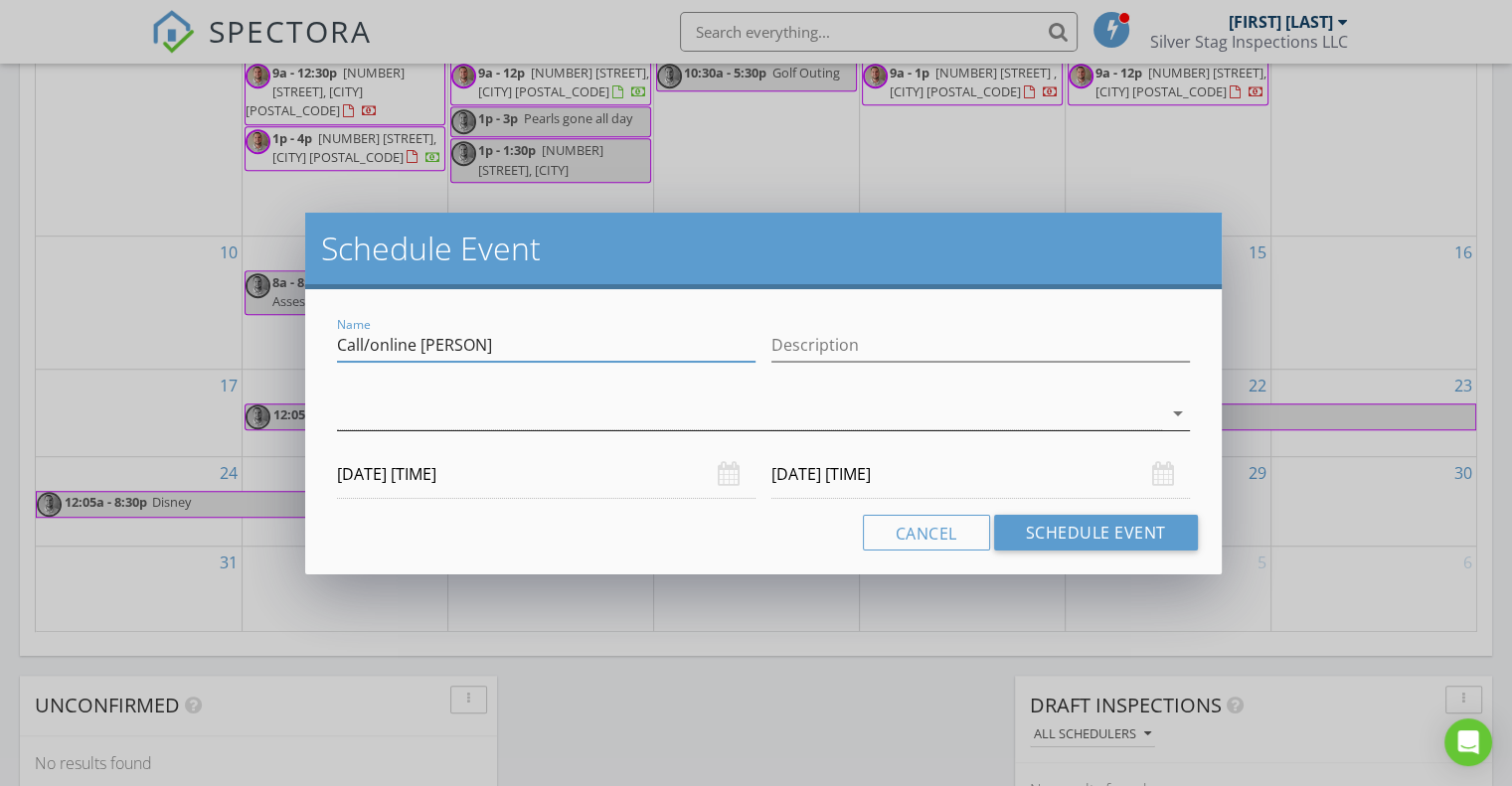 click at bounding box center (750, 413) 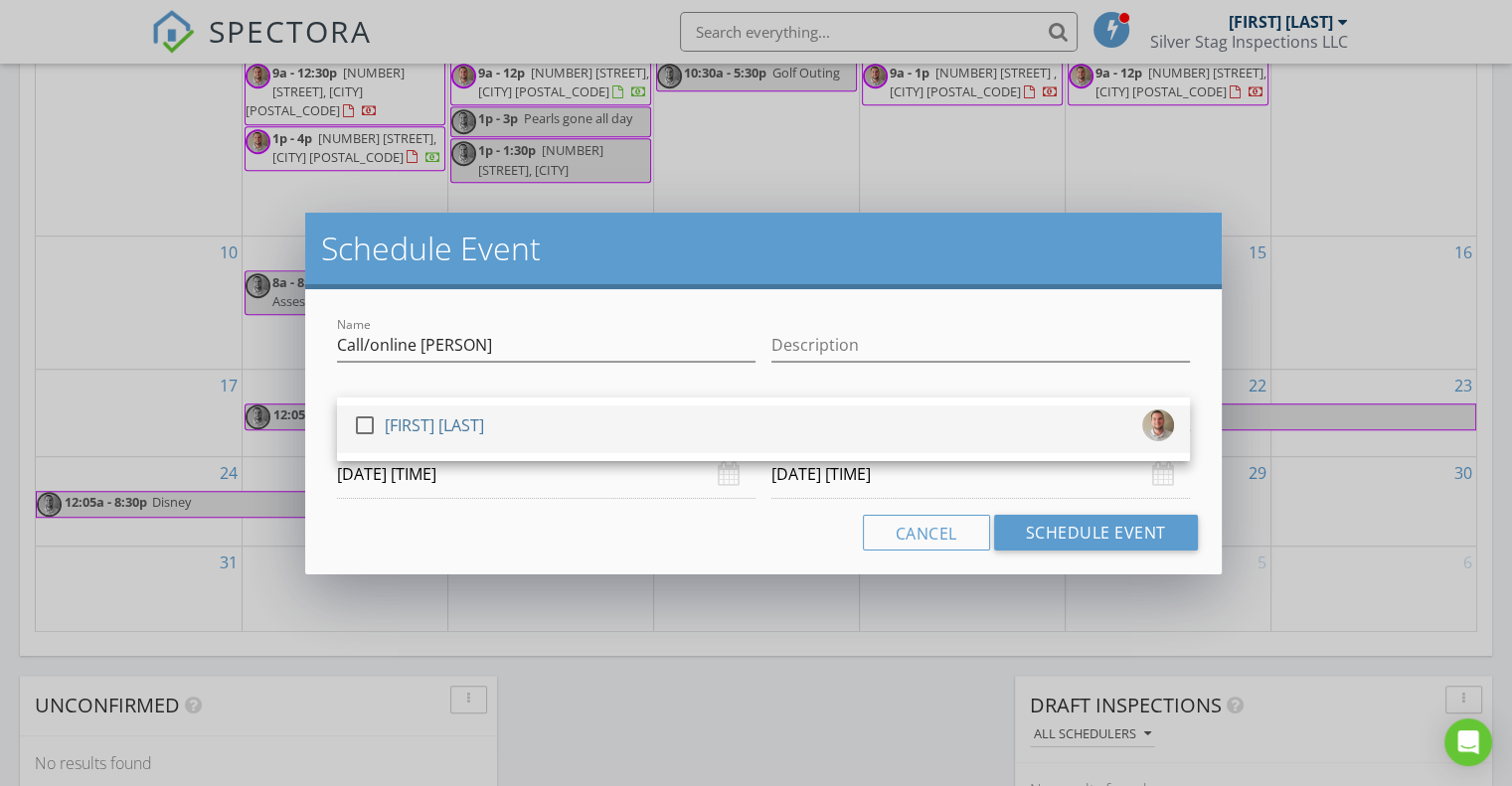 click at bounding box center (365, 425) 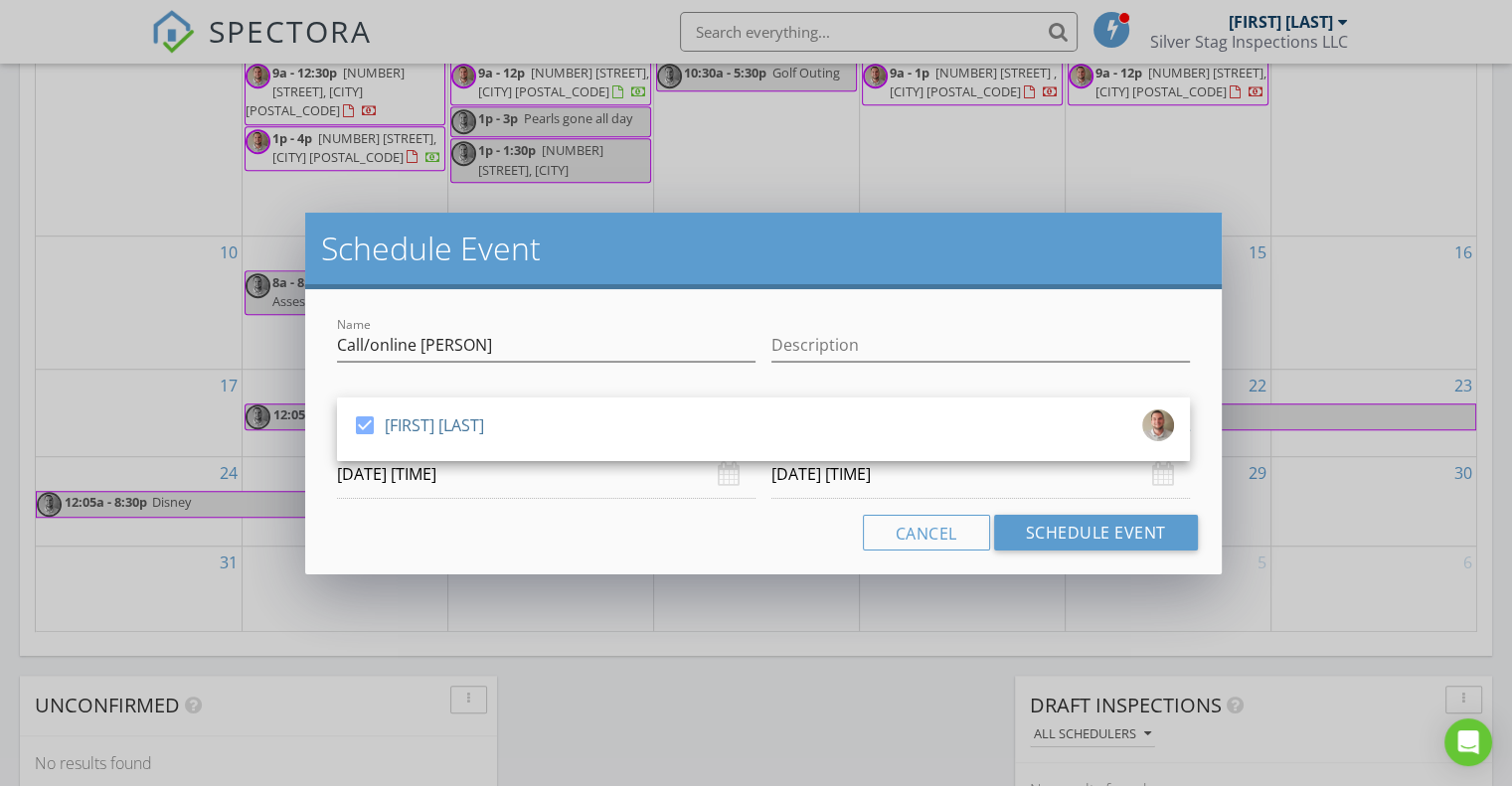 click on "Cancel   Schedule Event" at bounding box center [763, 533] 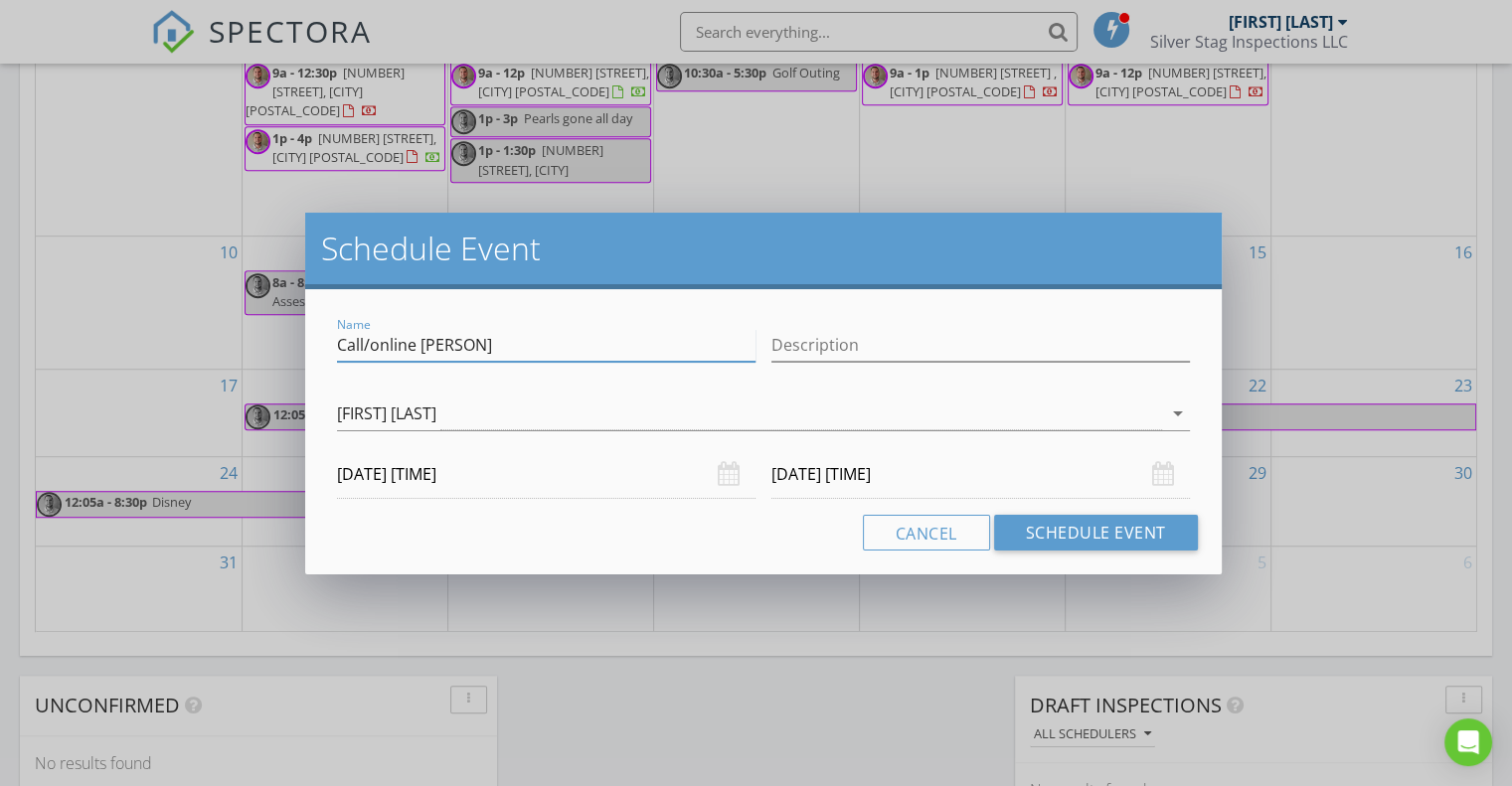 drag, startPoint x: 519, startPoint y: 349, endPoint x: 259, endPoint y: 351, distance: 260.00769 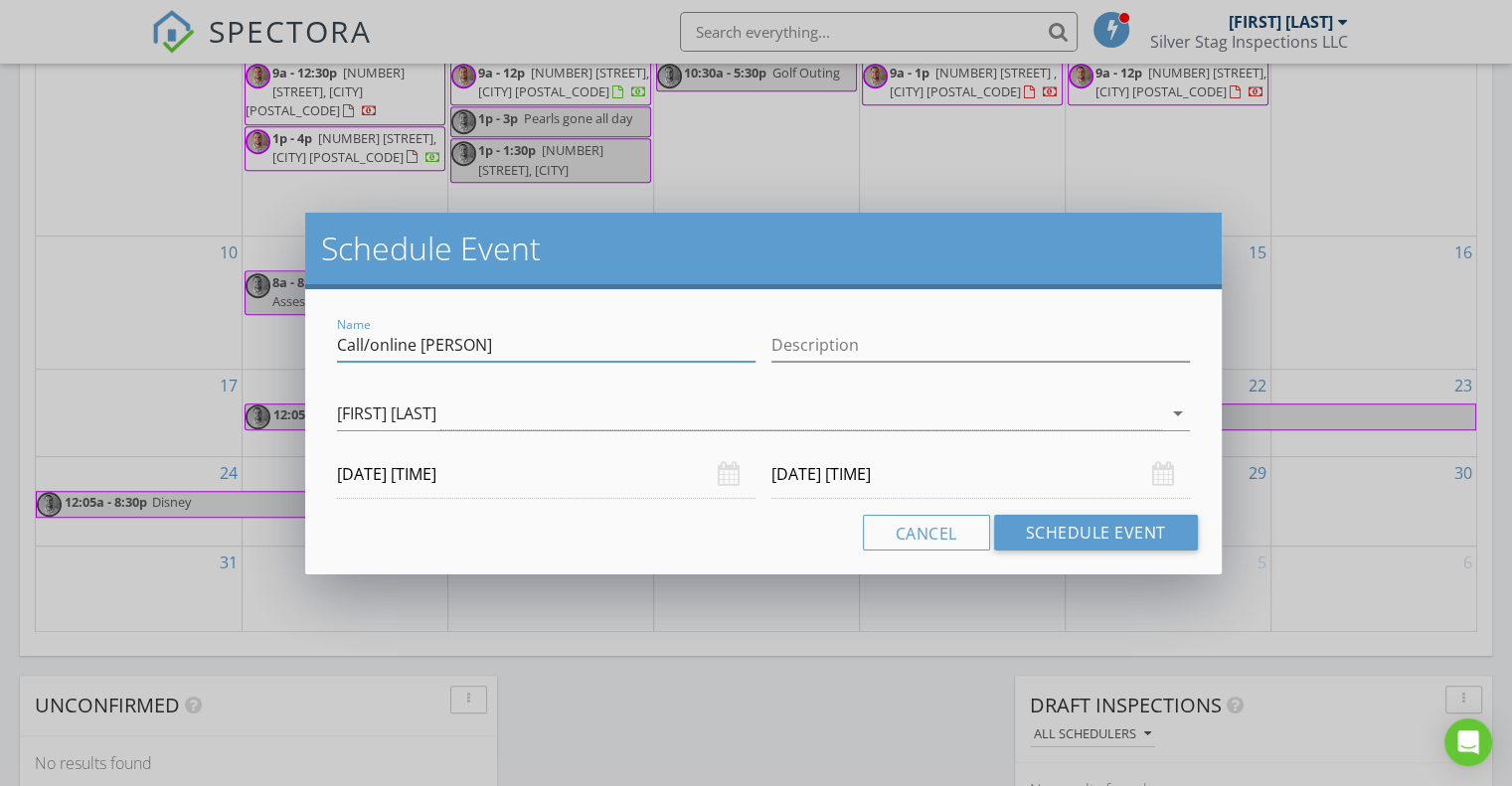 click on "Cancel   Schedule Event" at bounding box center (763, 533) 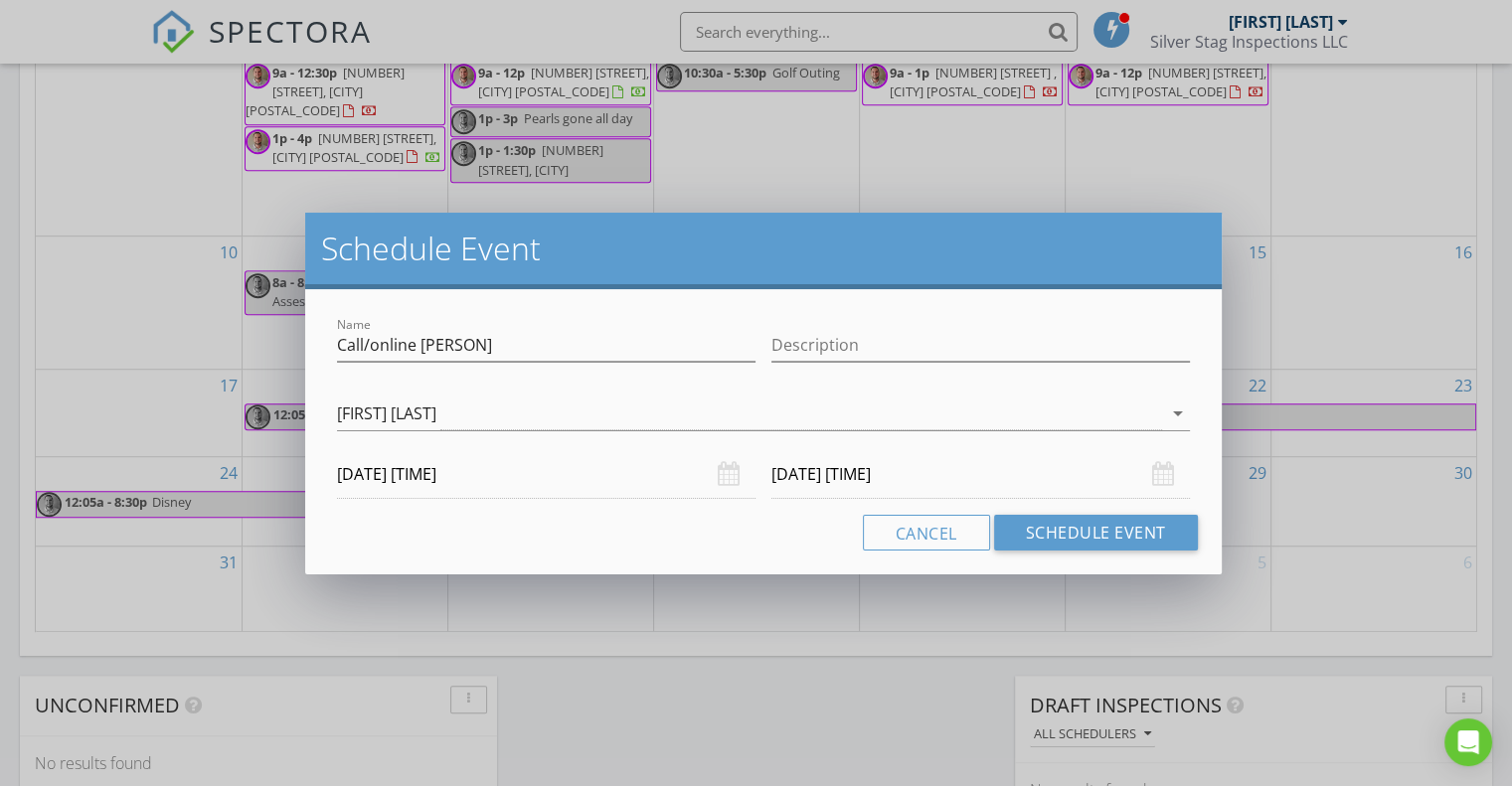 click on "08/29/2025 12:00 AM" at bounding box center (546, 474) 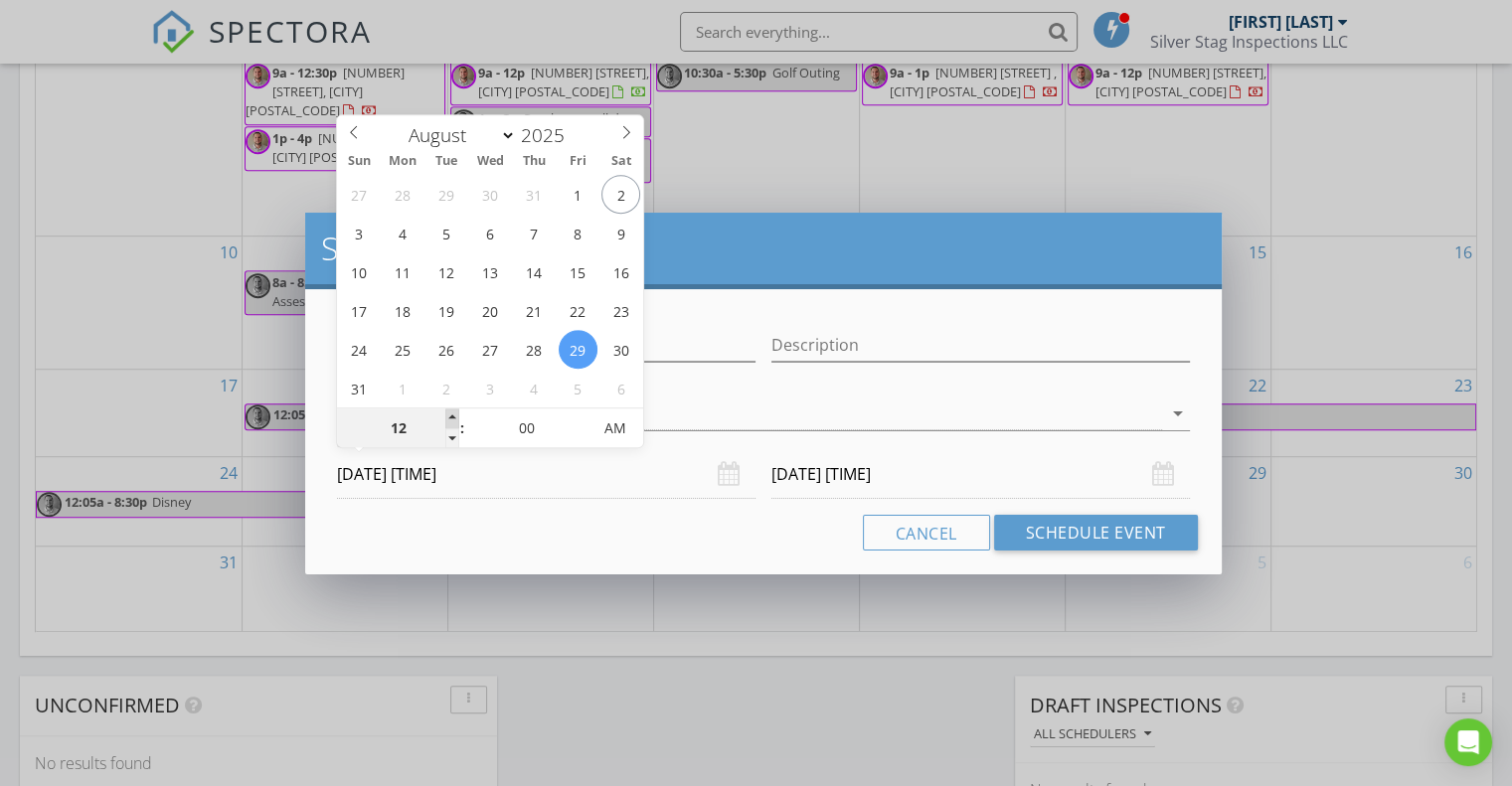 type on "01" 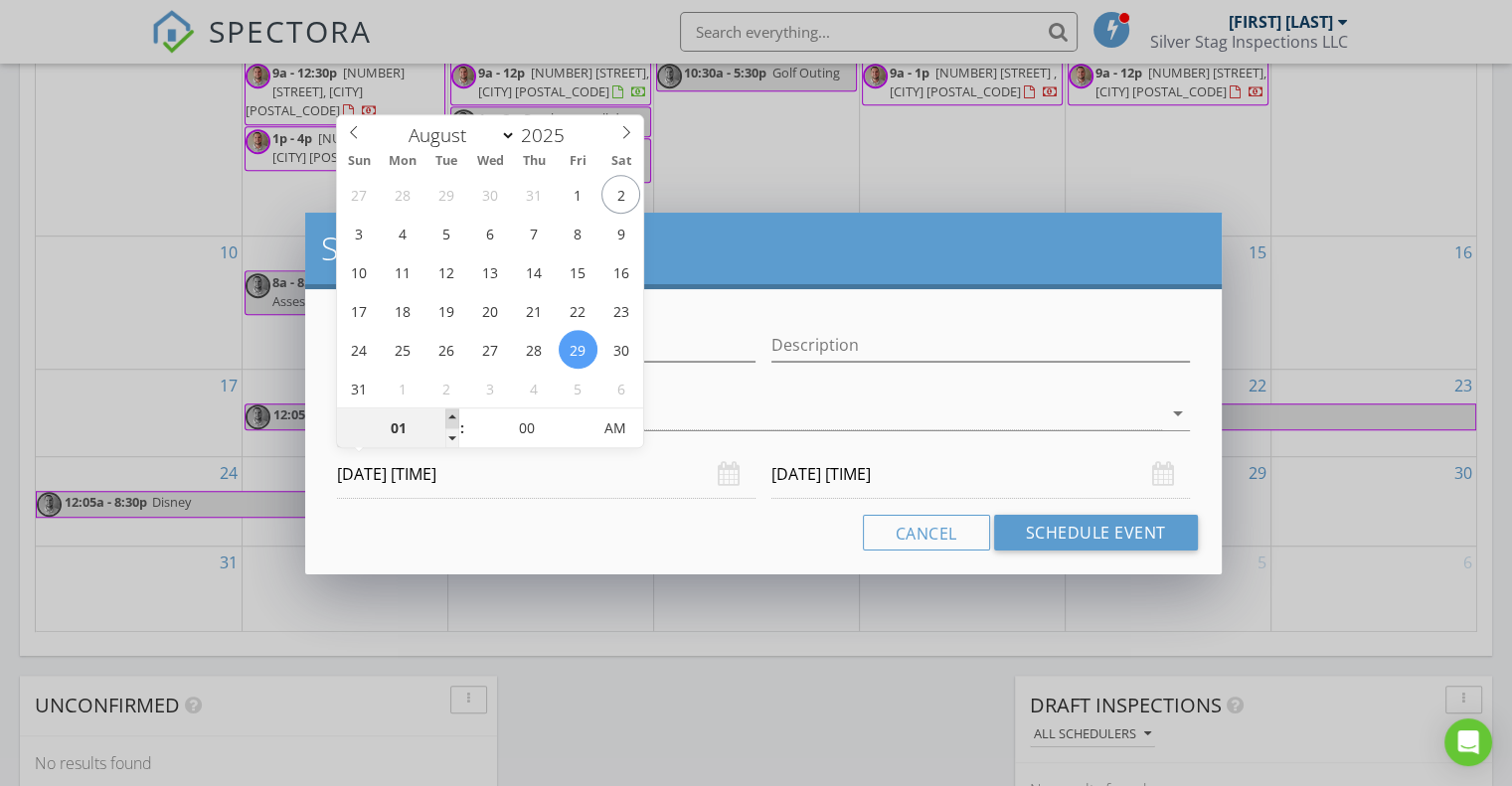 click at bounding box center [452, 418] 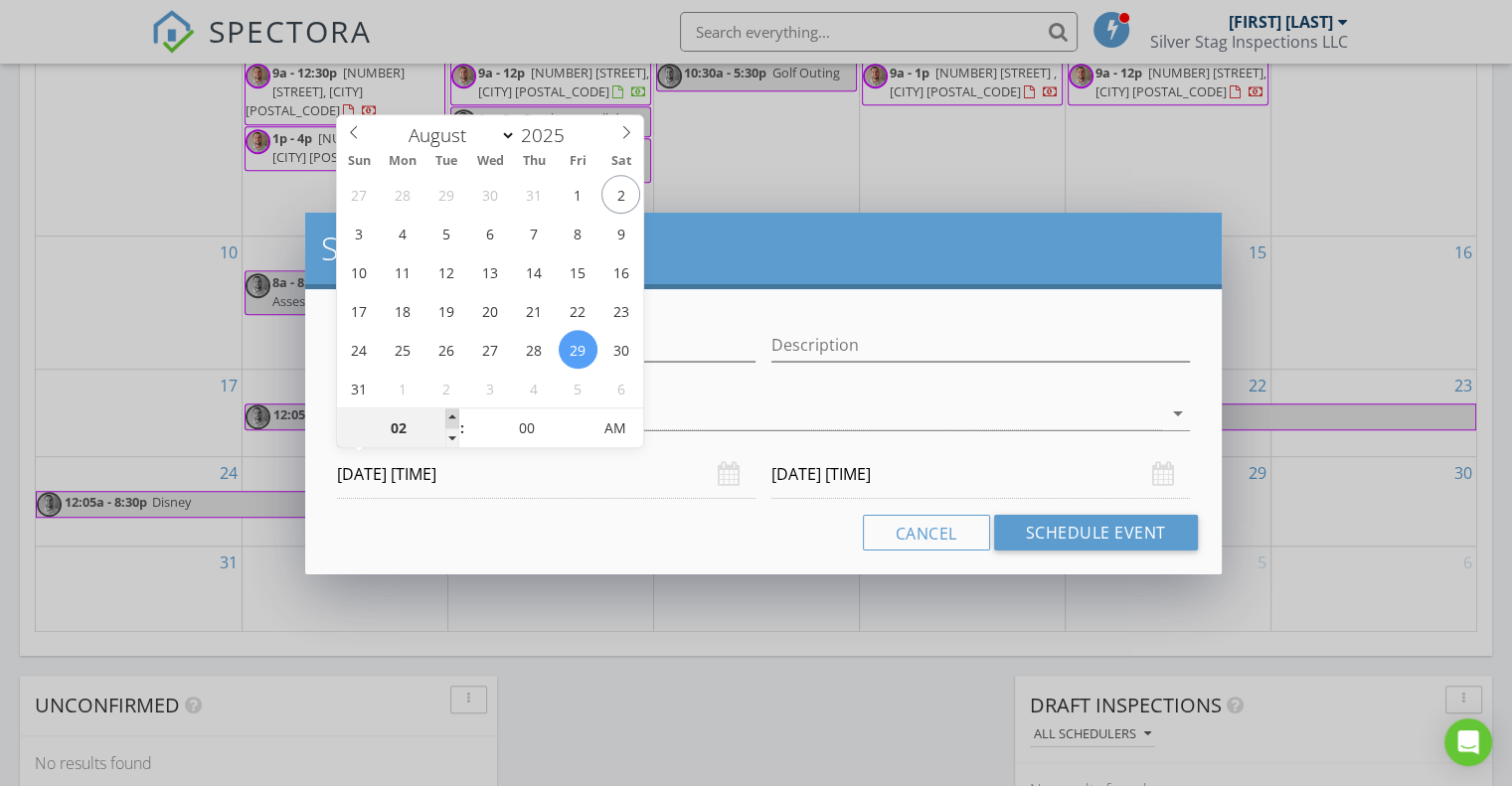 click at bounding box center (452, 418) 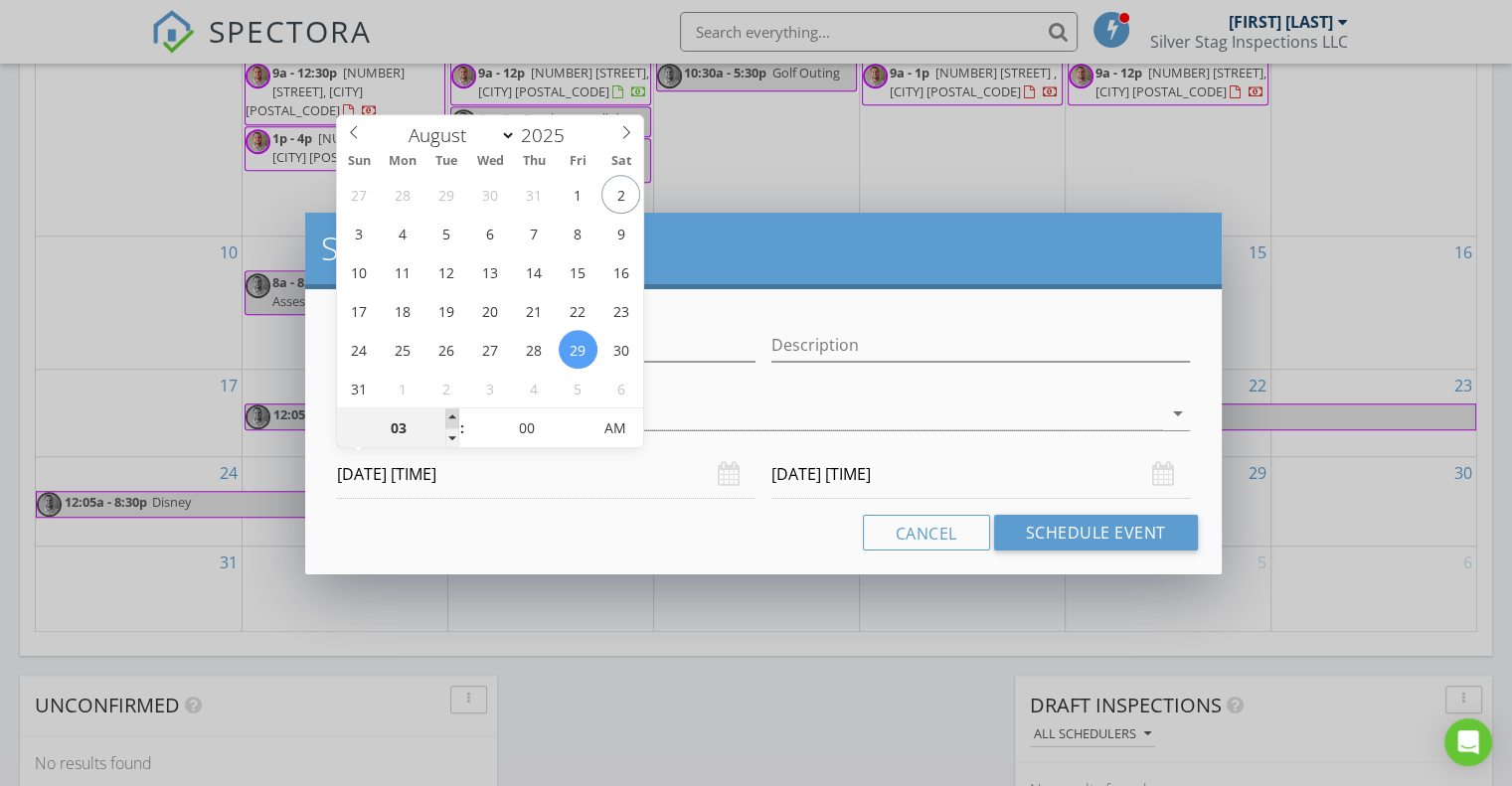 click at bounding box center [452, 418] 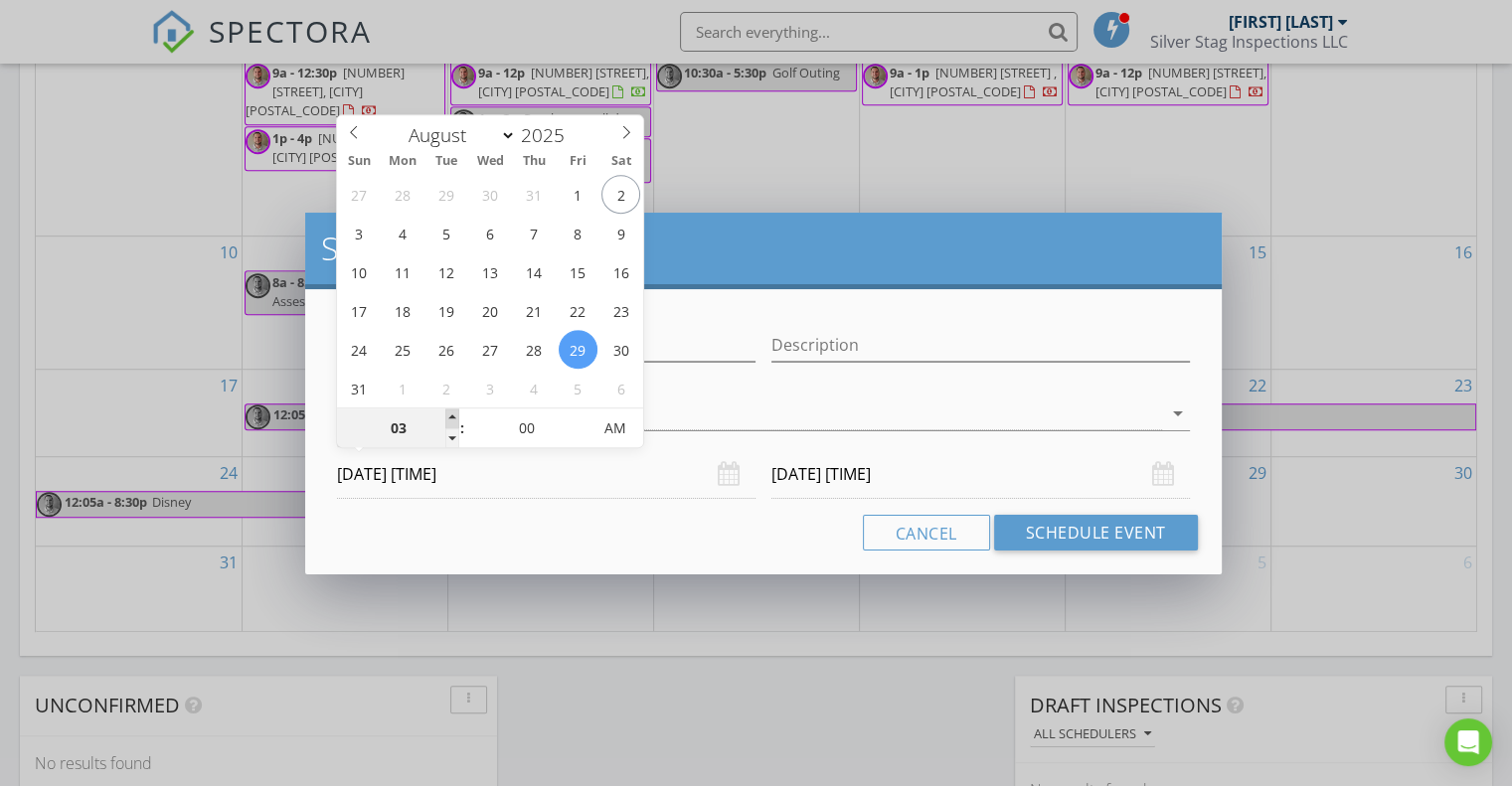 type on "04" 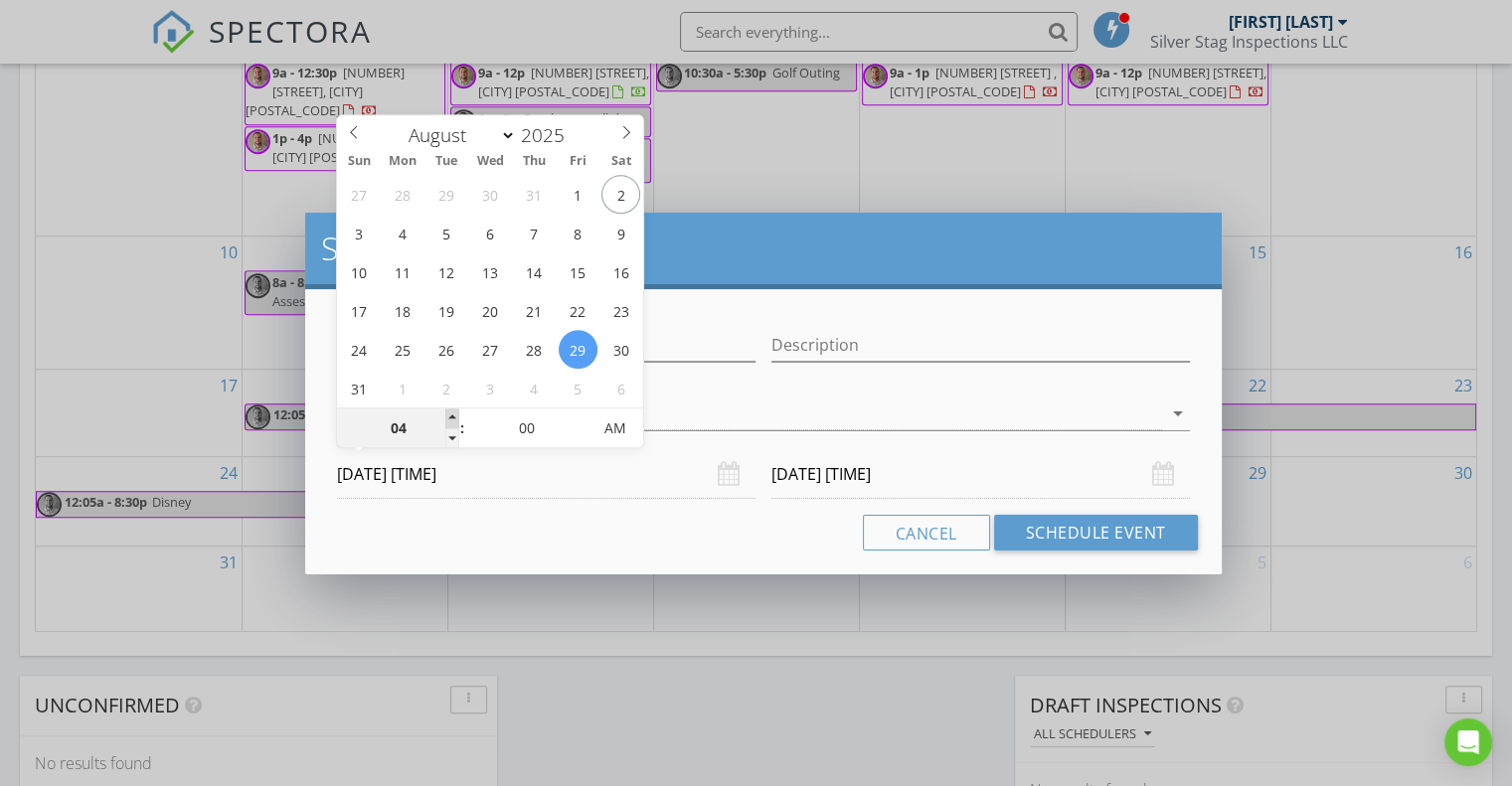 type on "08/29/2025 4:00 AM" 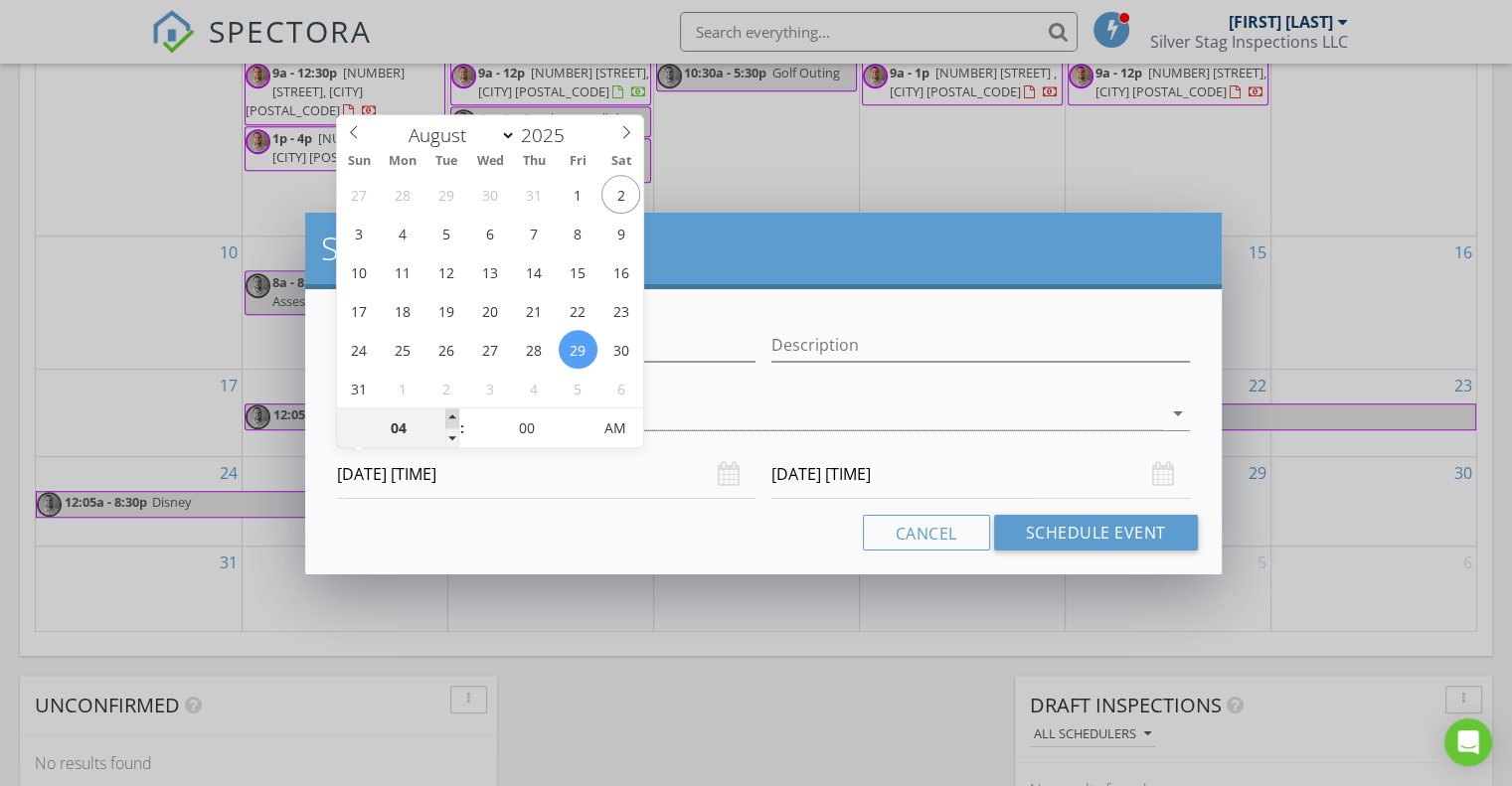 type on "04" 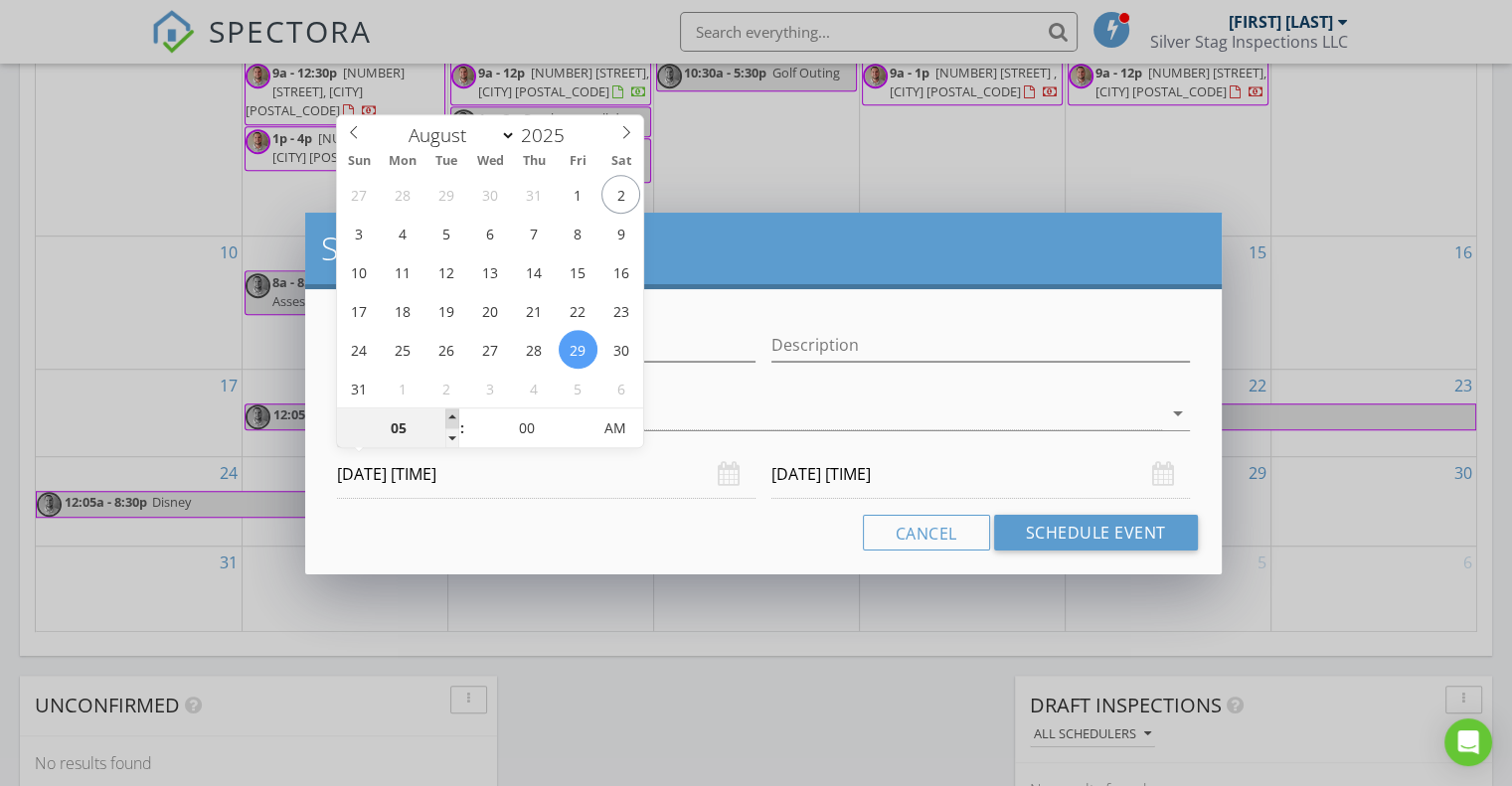 click at bounding box center [452, 418] 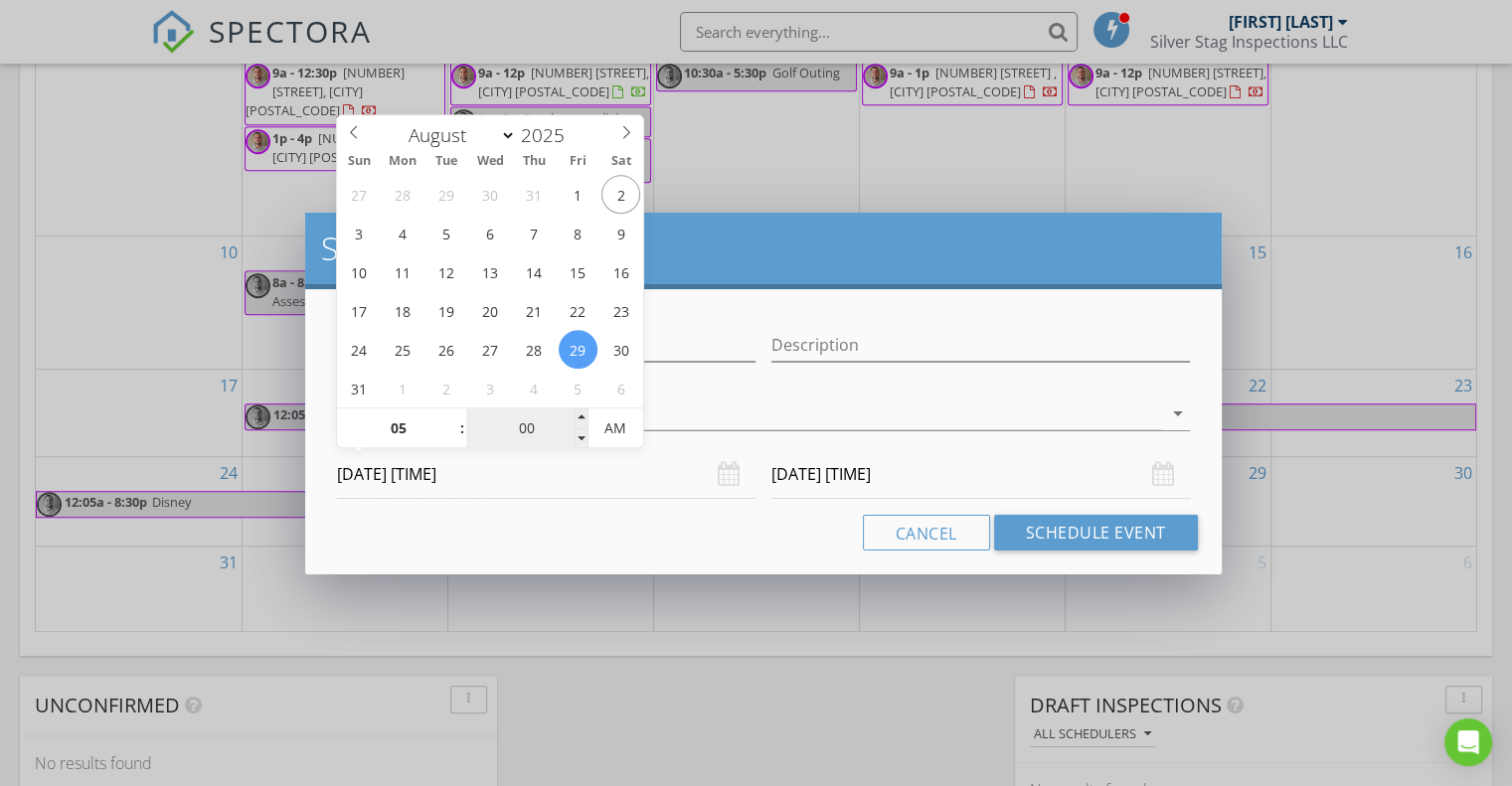 type on "05" 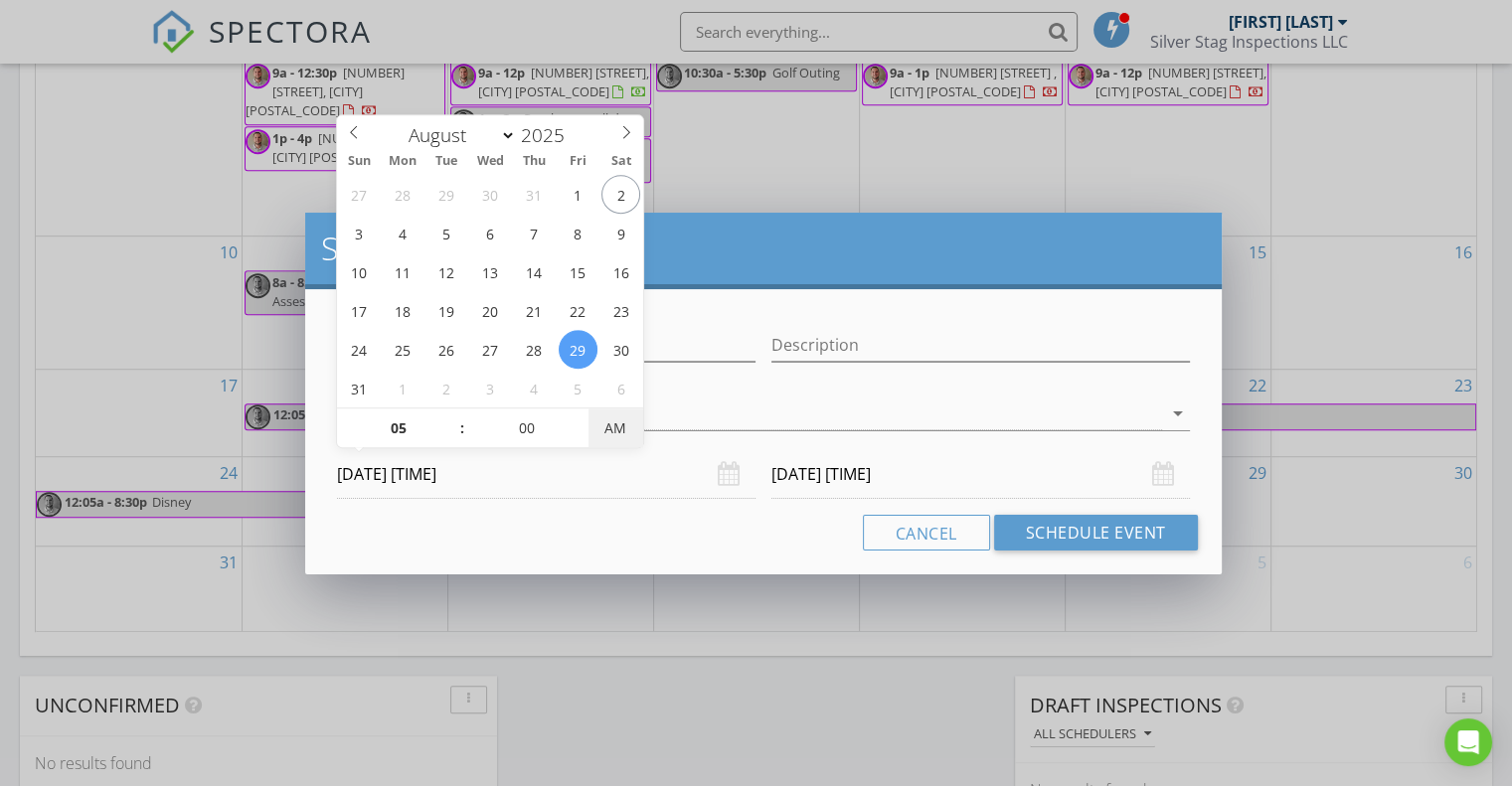 type on "08/29/2025 5:00 PM" 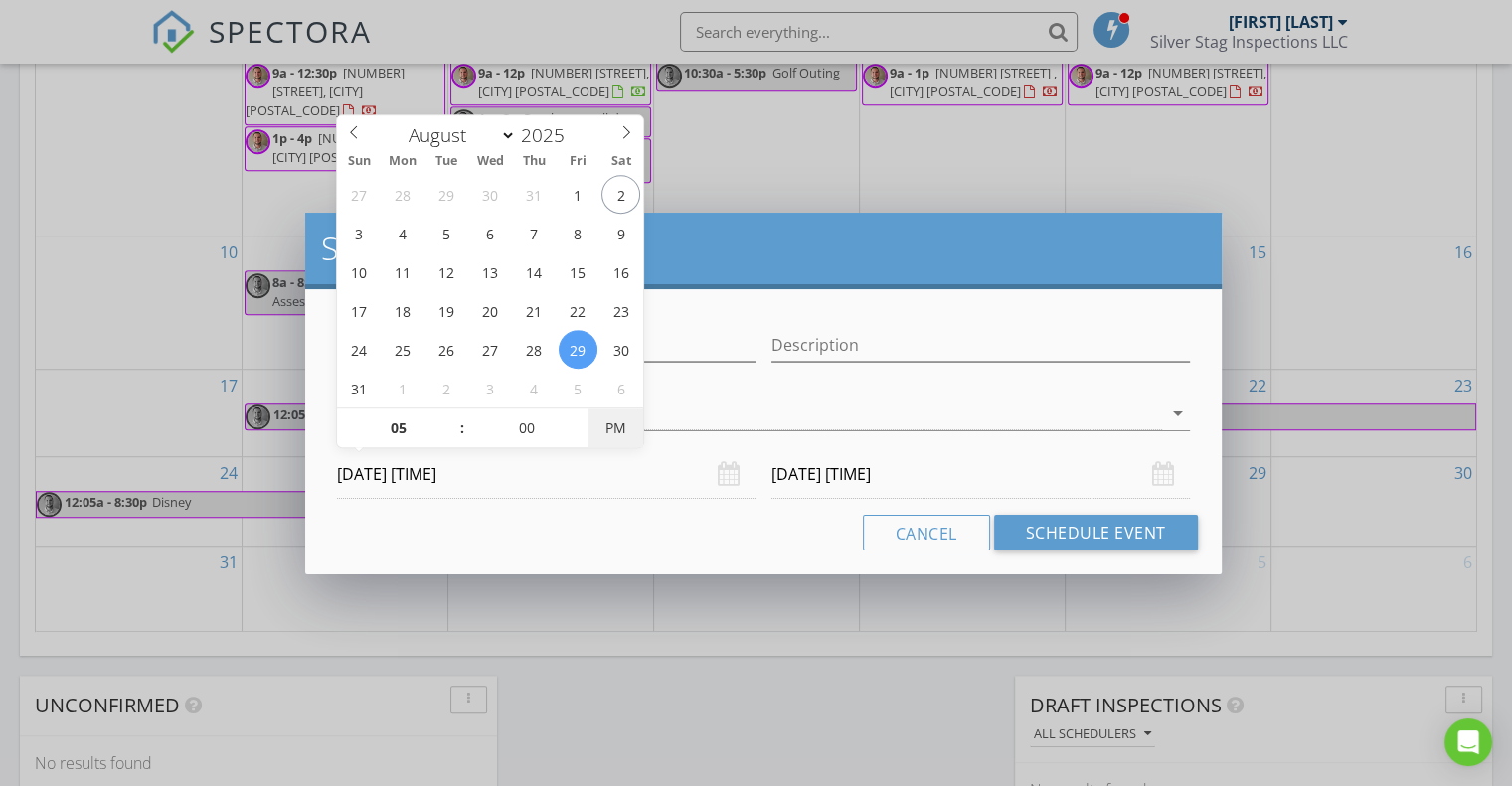 click on "PM" at bounding box center (615, 428) 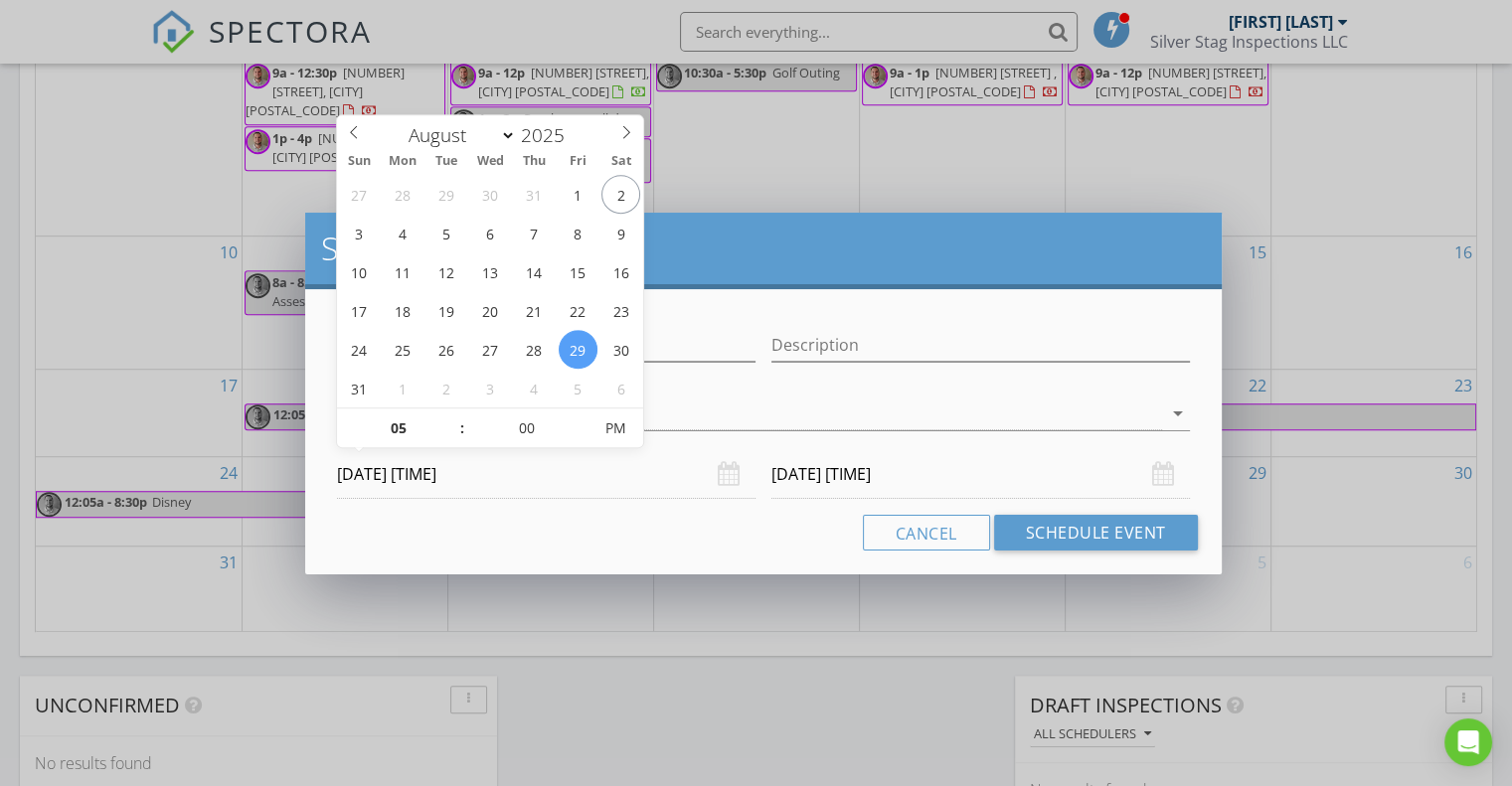 click on "Cancel   Schedule Event" at bounding box center (763, 533) 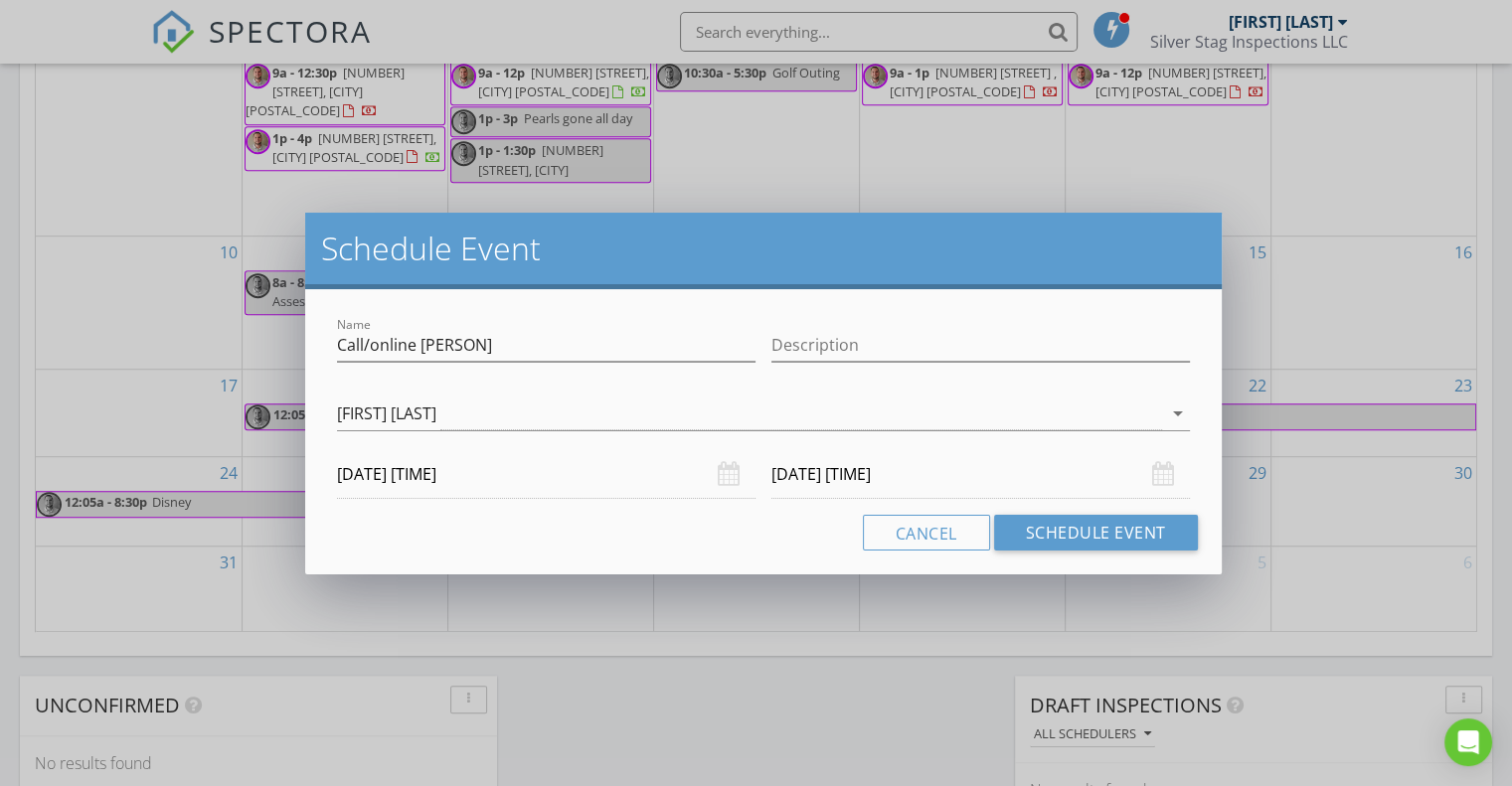 click on "08/30/2025 5:00 PM" at bounding box center [980, 474] 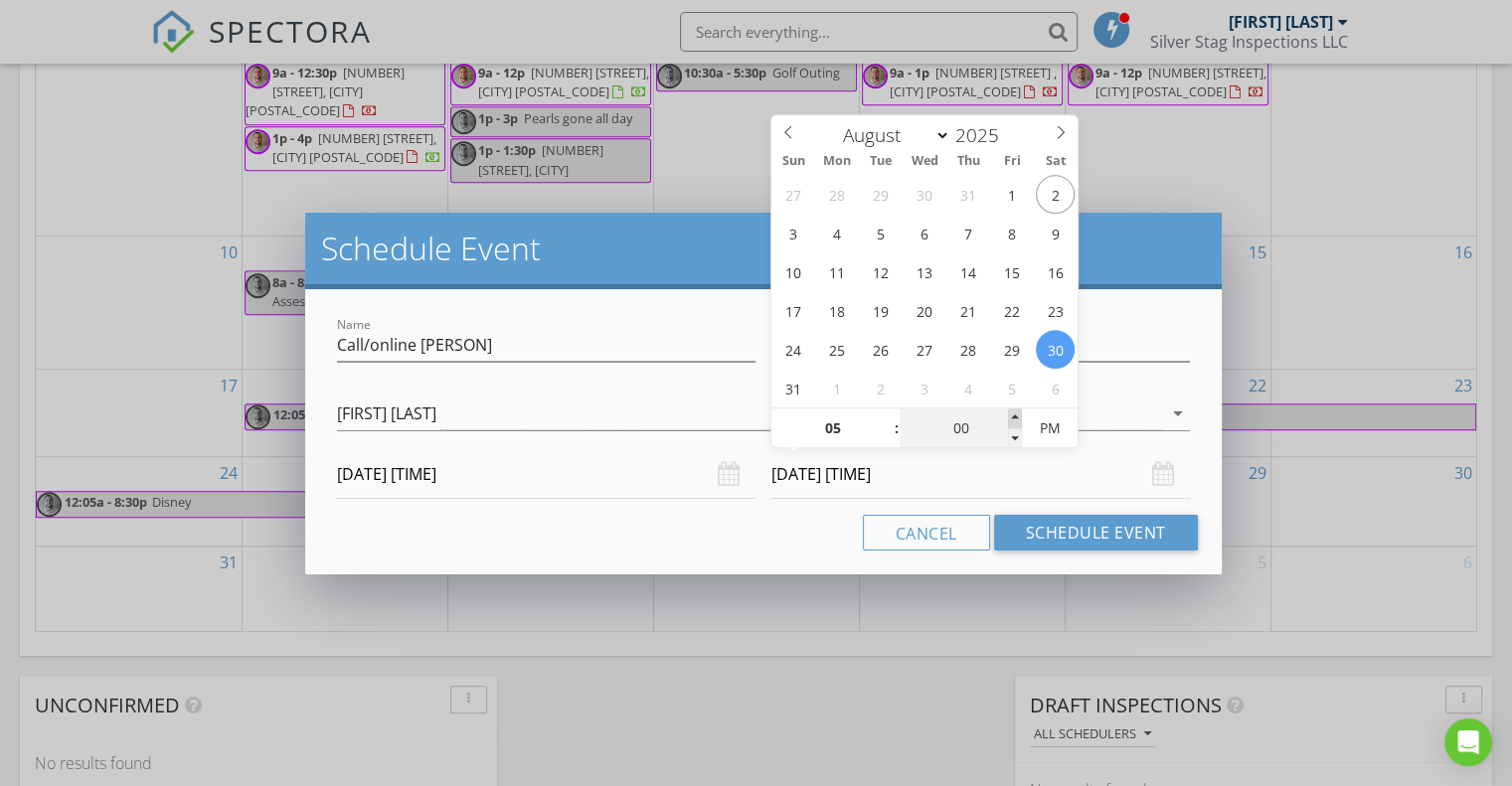 type on "05" 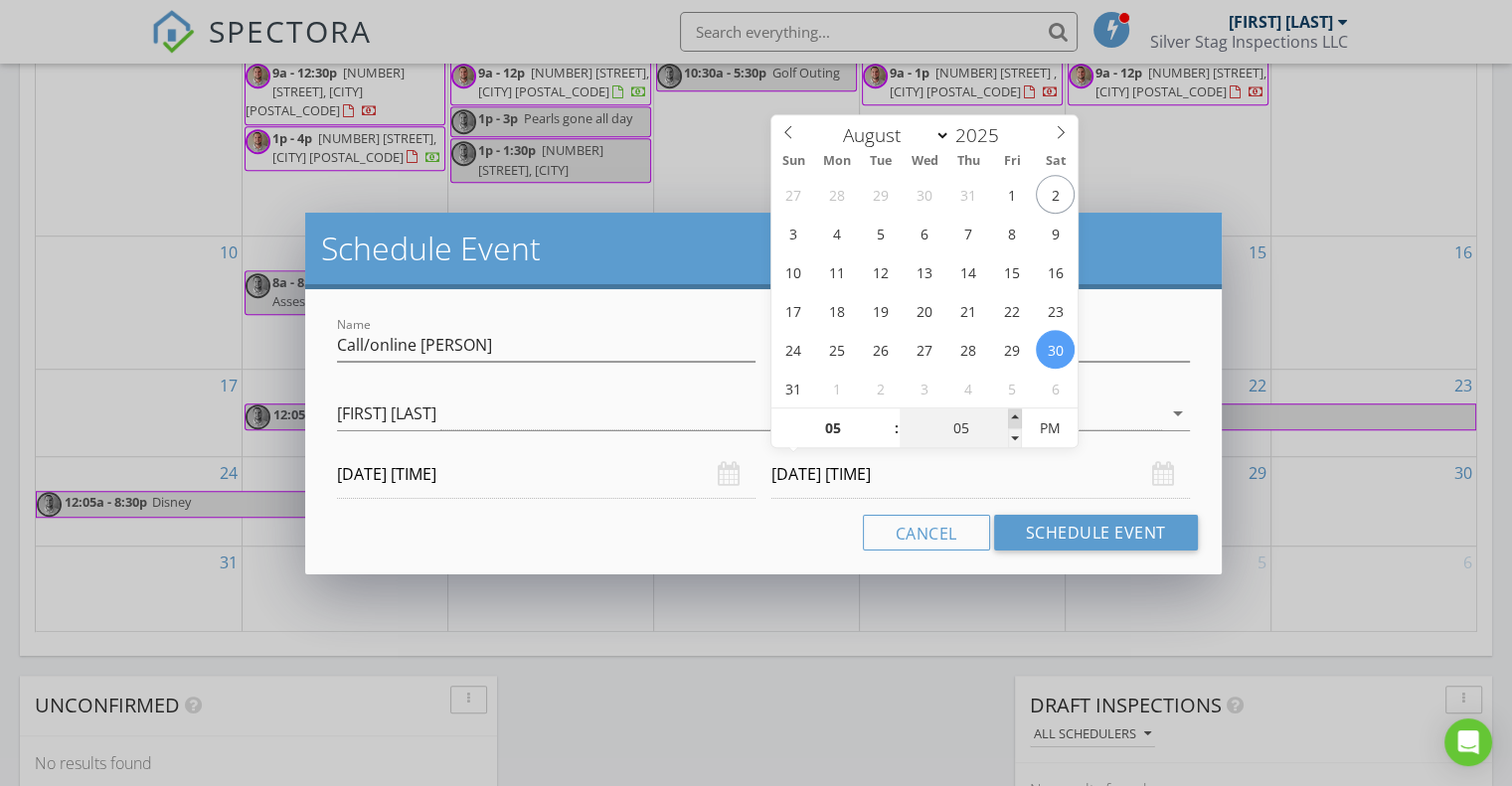 click at bounding box center (1015, 418) 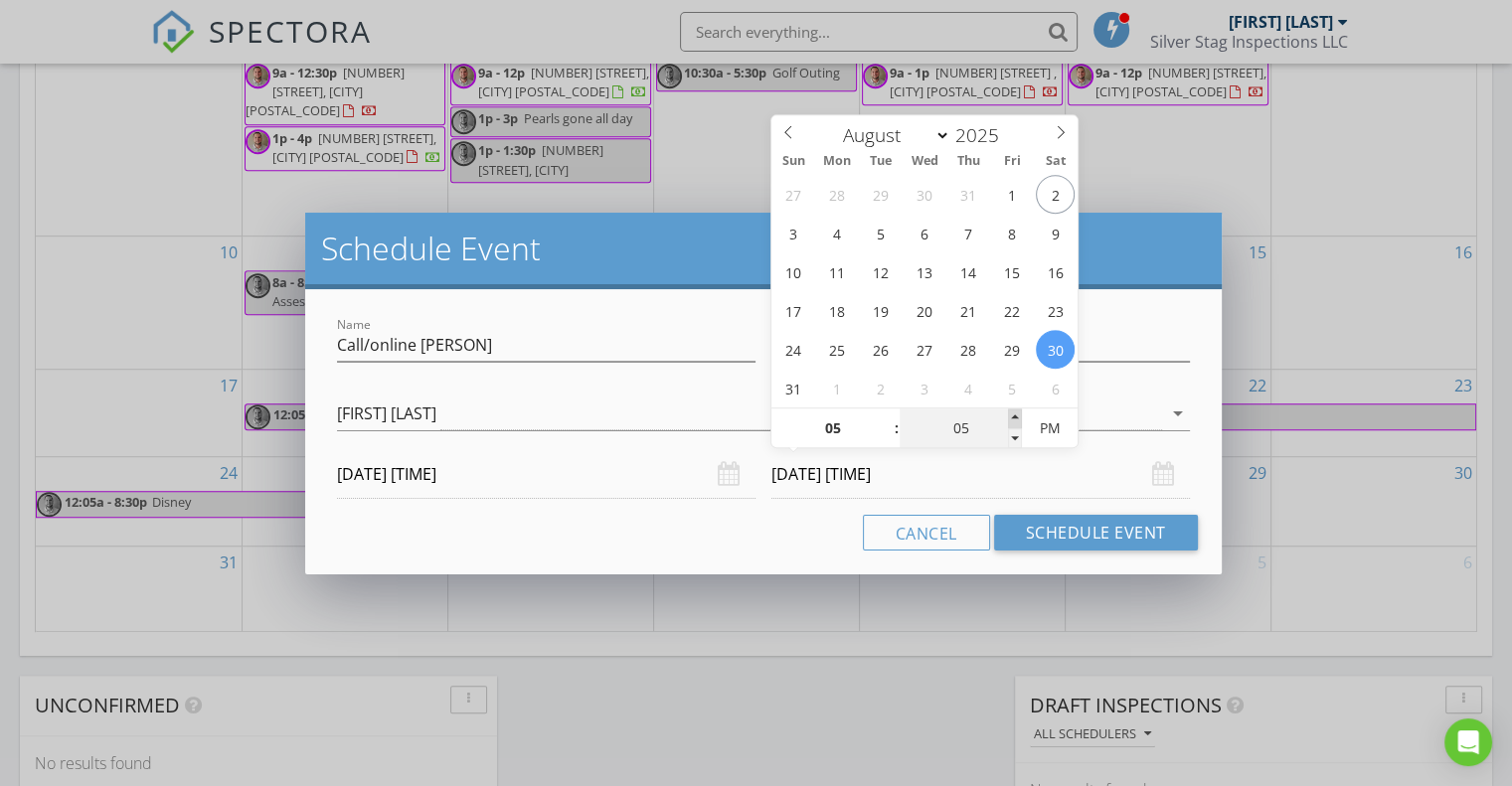 type on "10" 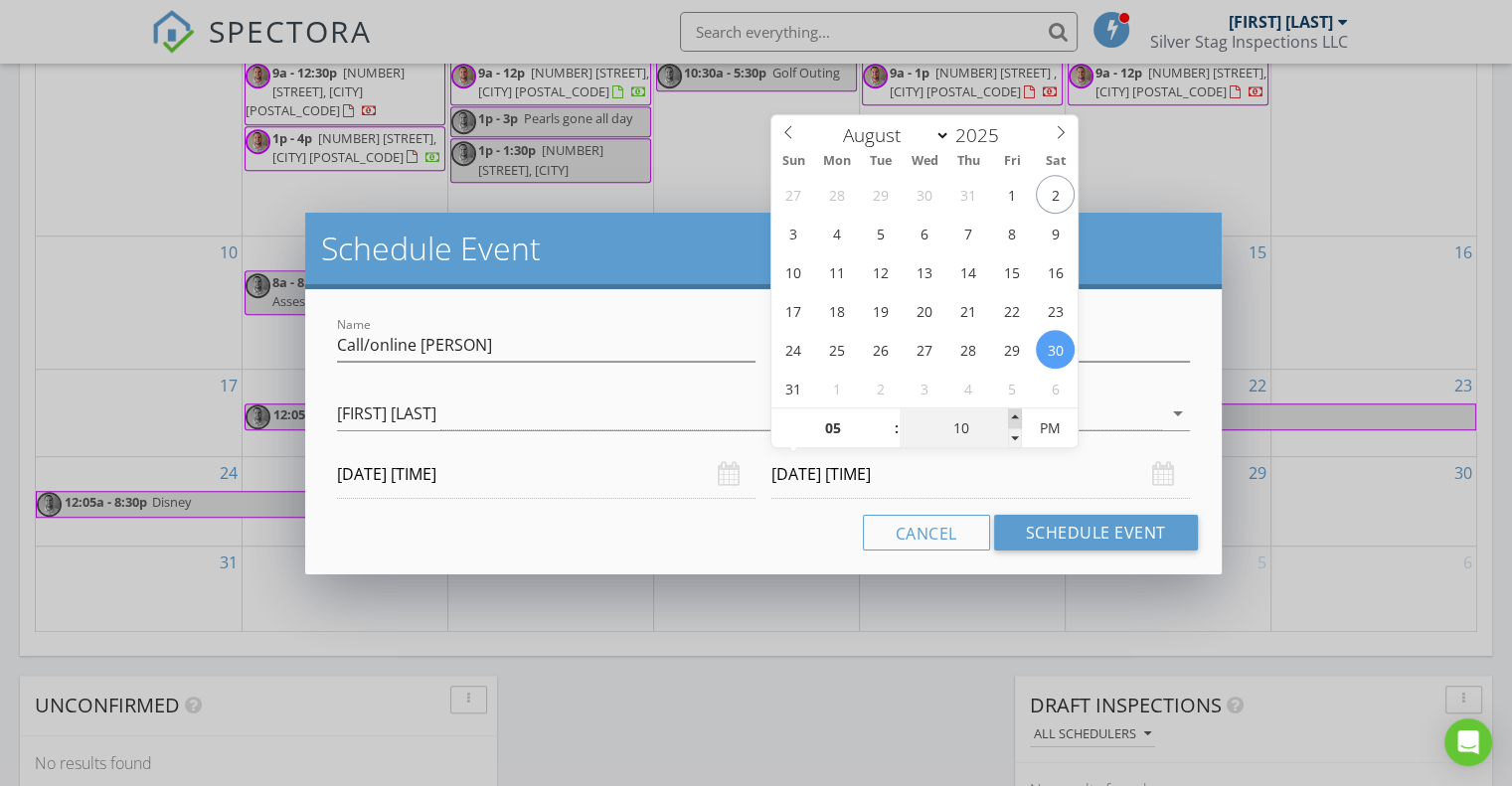 click at bounding box center [1015, 418] 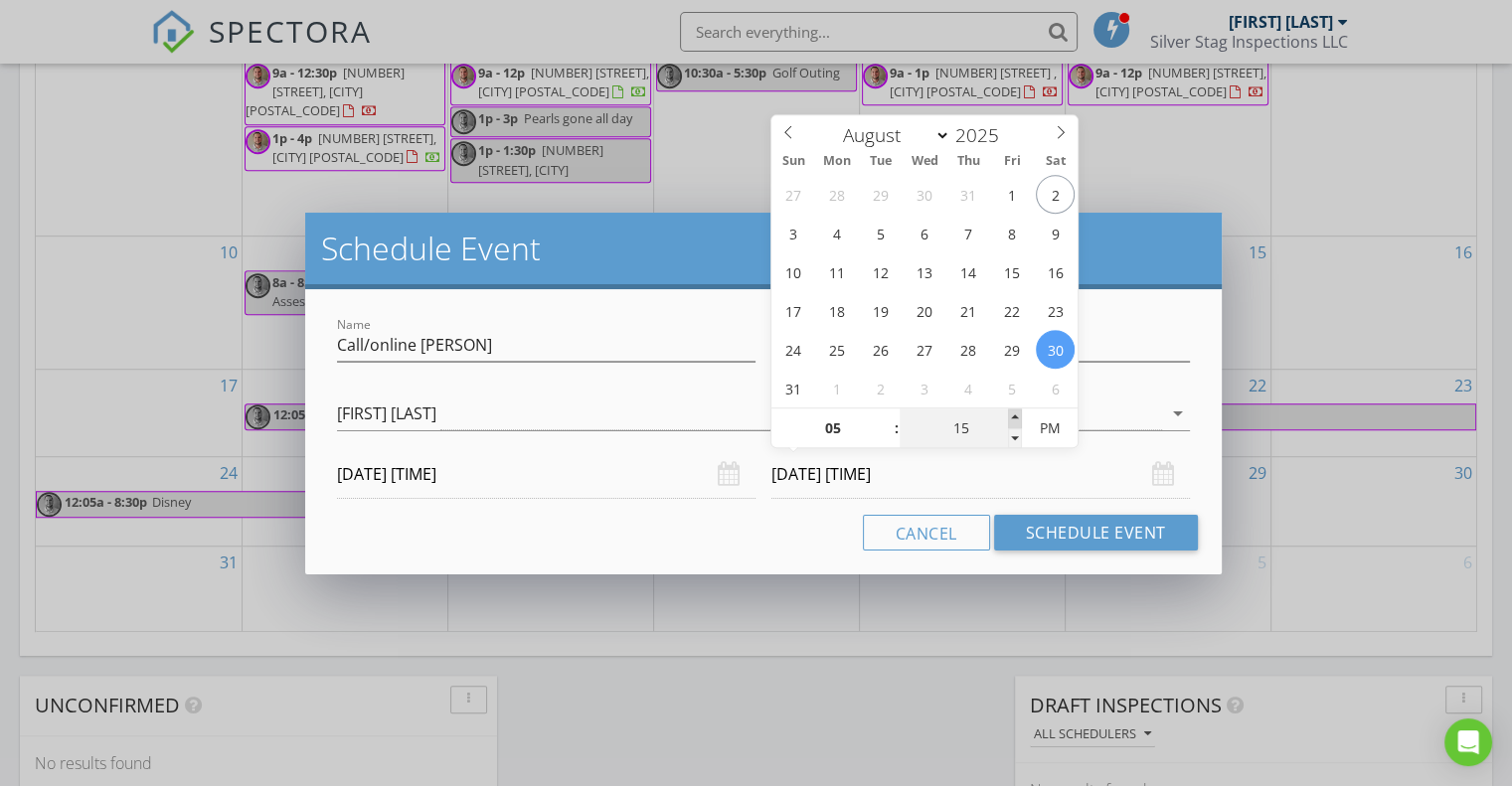 click at bounding box center [1015, 418] 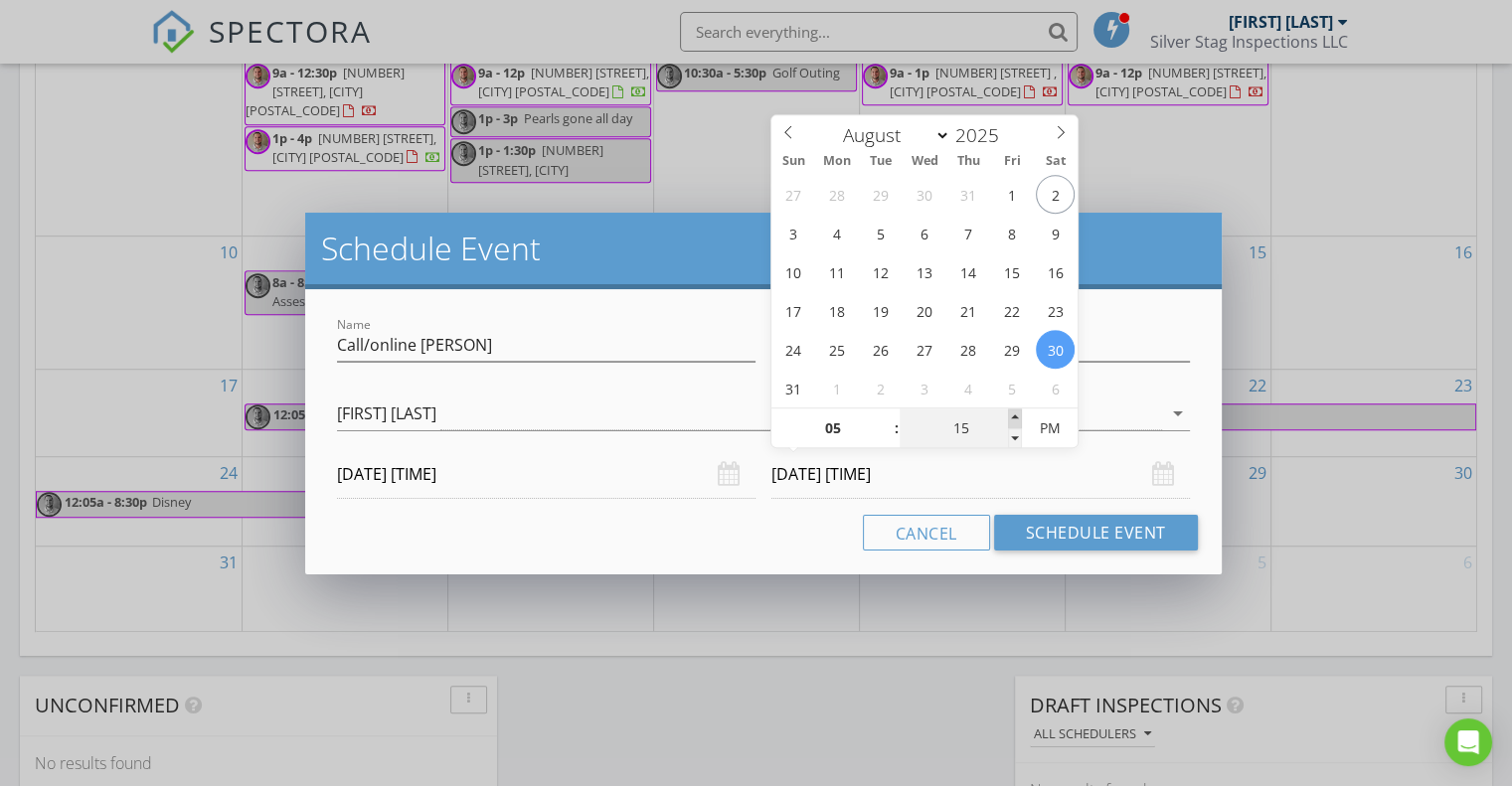 type on "20" 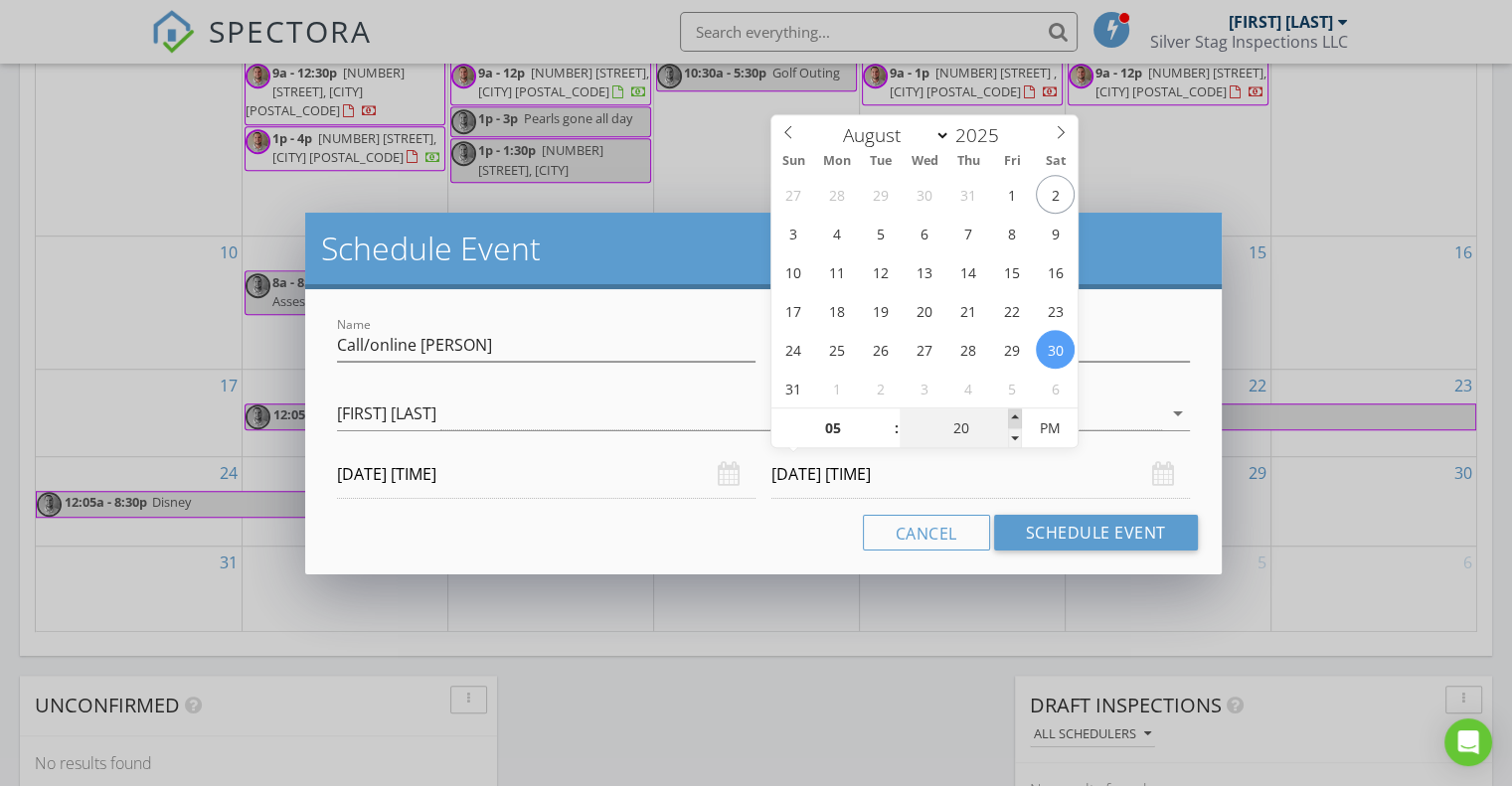 click at bounding box center [1015, 418] 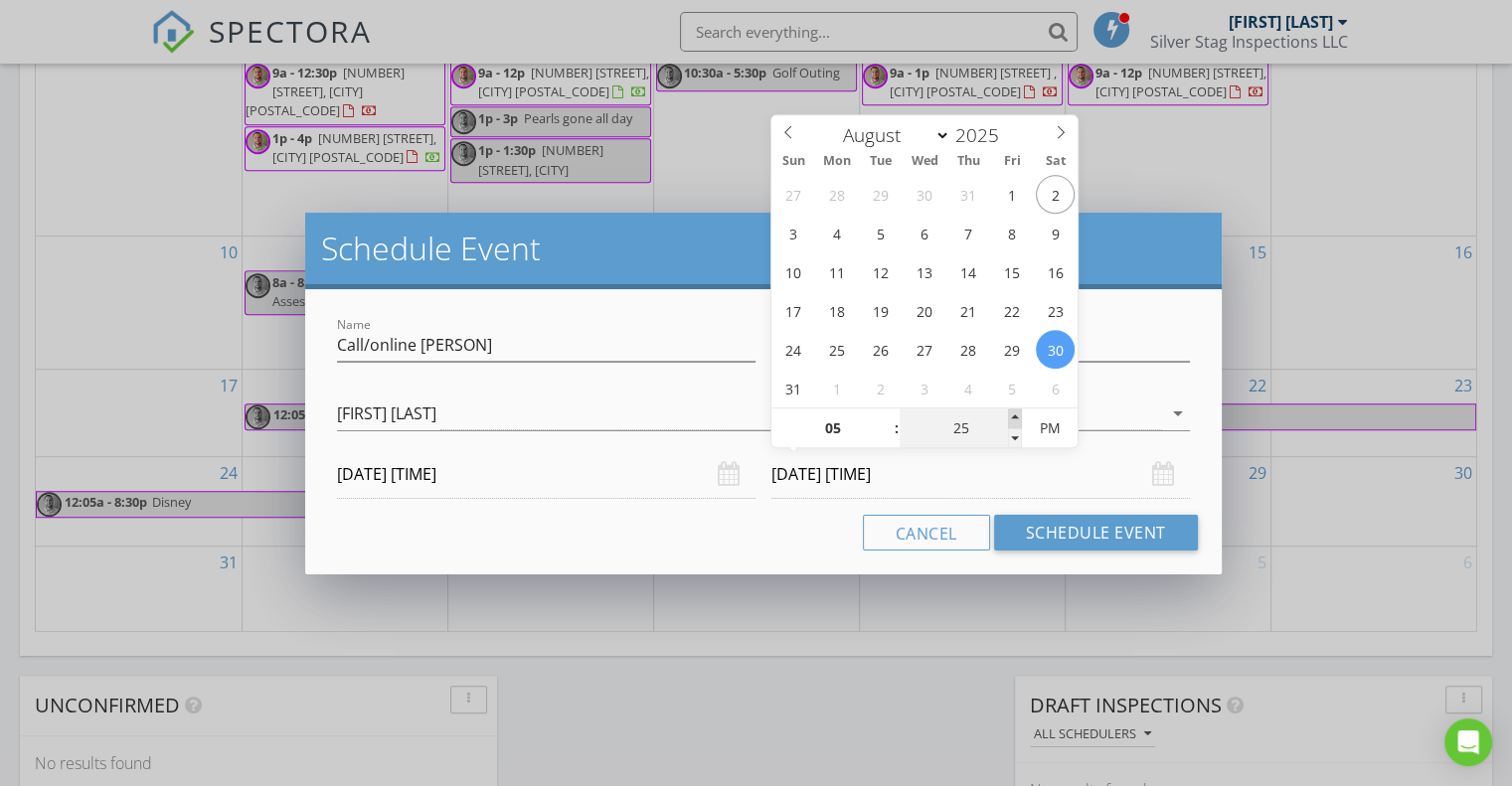 click at bounding box center (1015, 418) 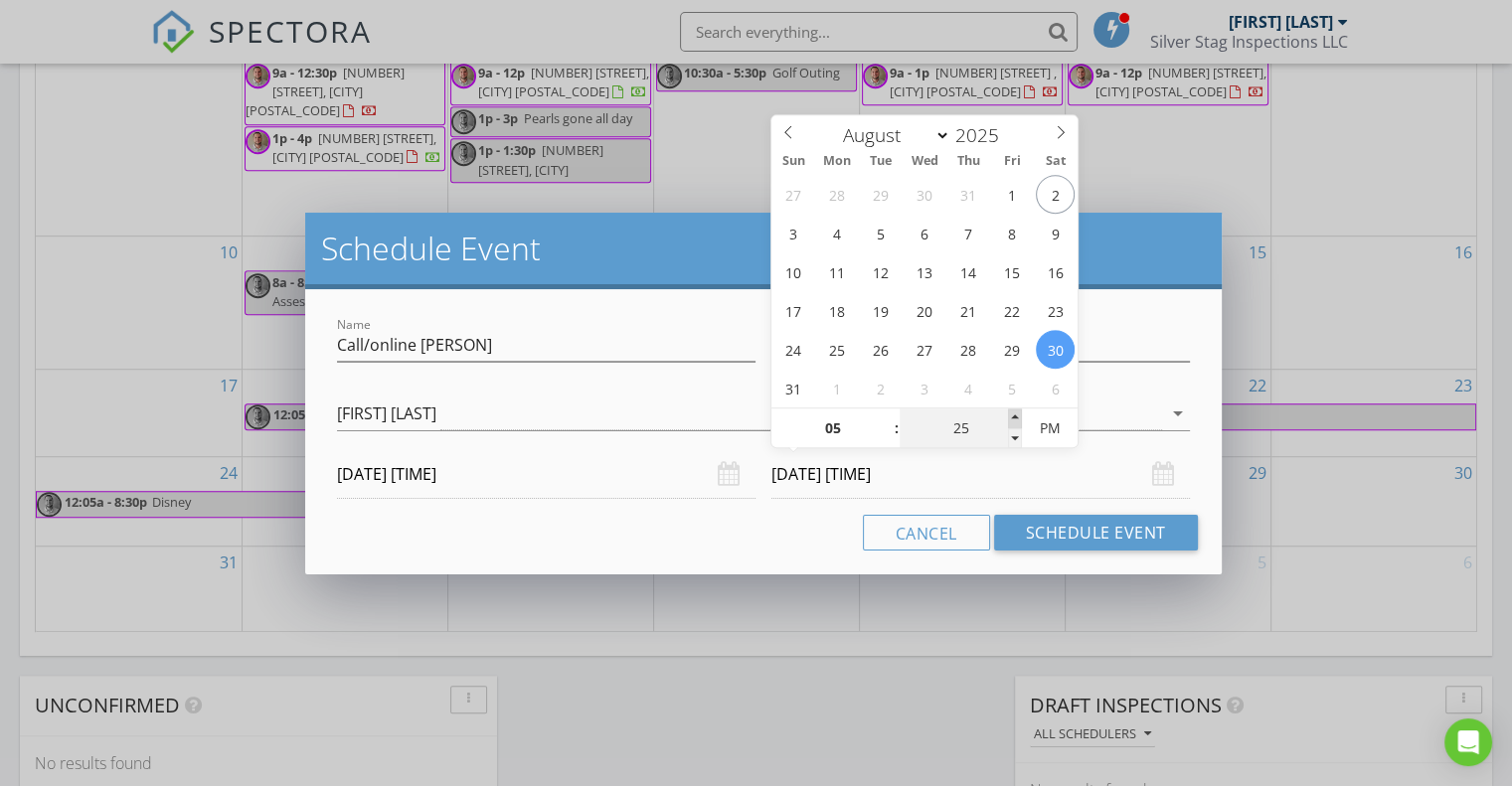type on "30" 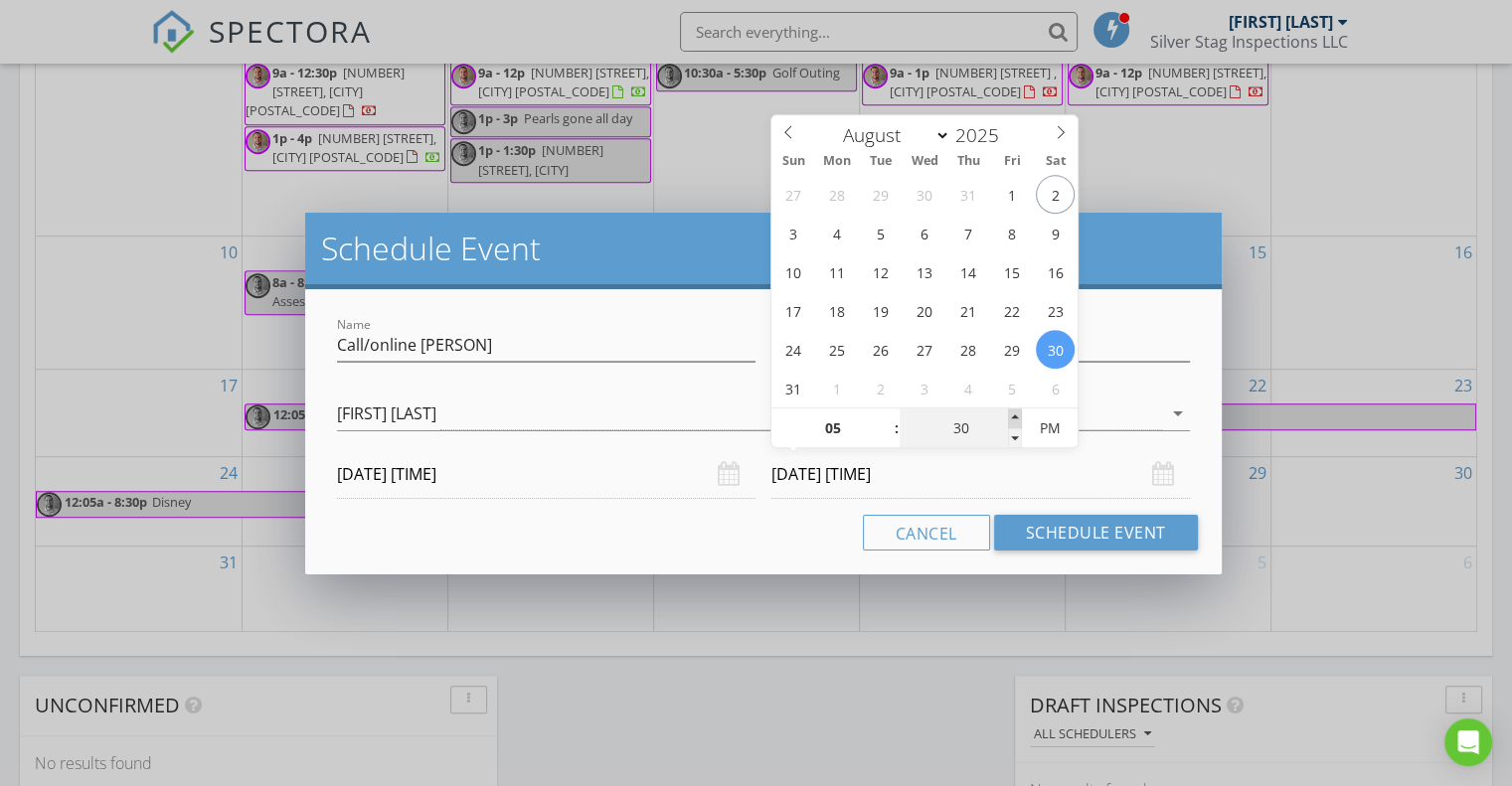 click at bounding box center [1015, 418] 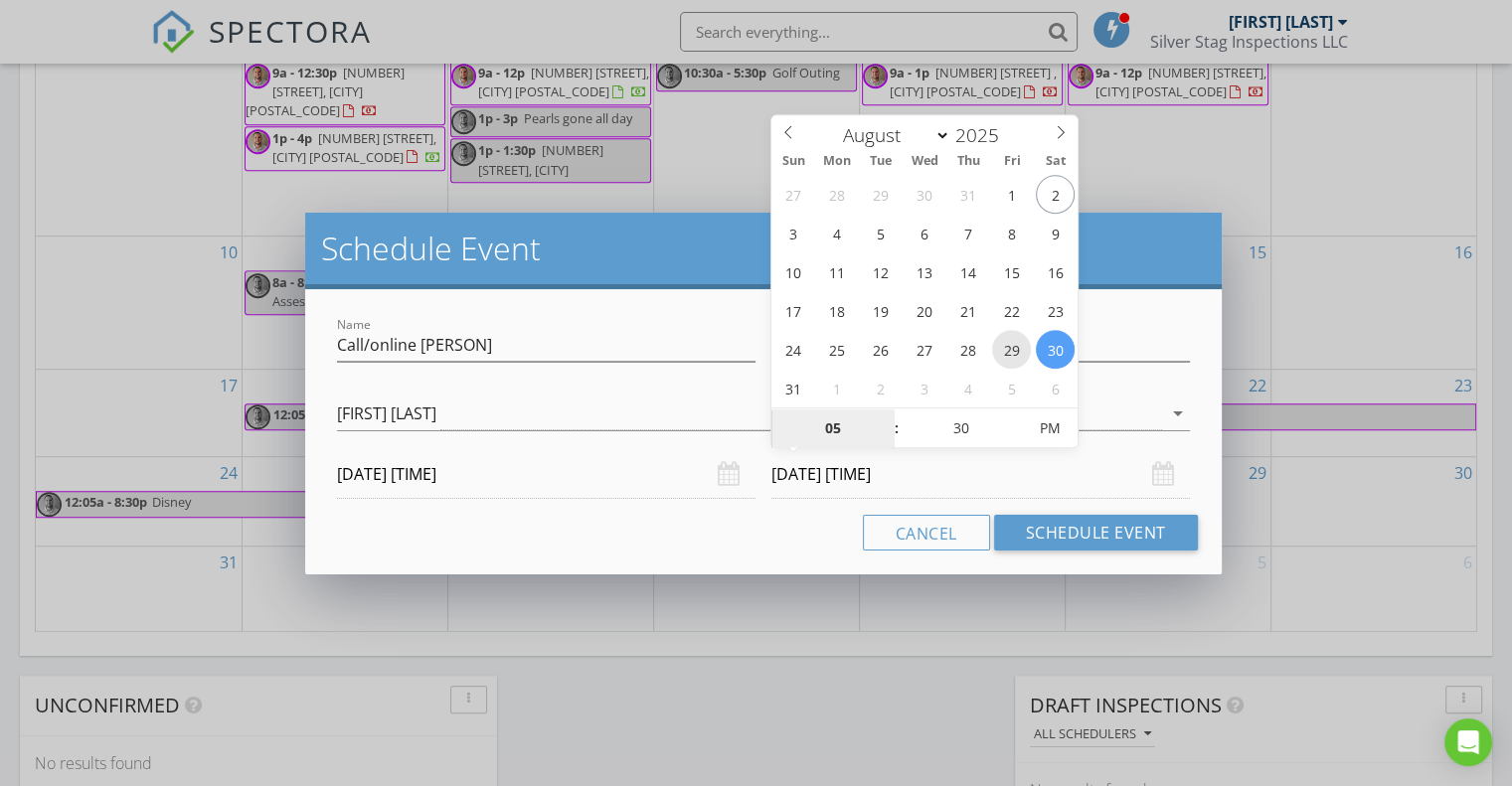 type on "08/29/2025 5:30 PM" 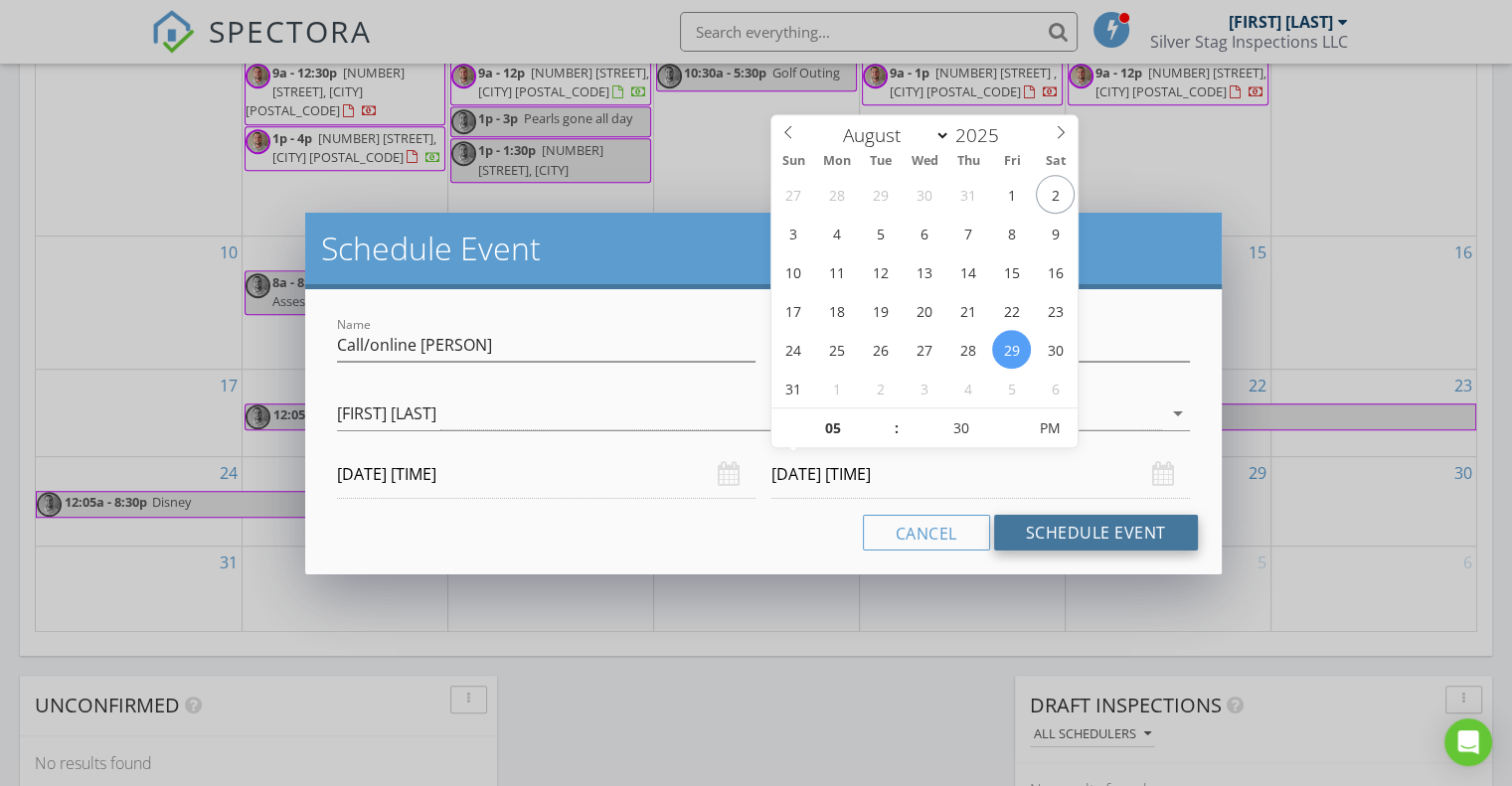 click on "Schedule Event" at bounding box center [1095, 533] 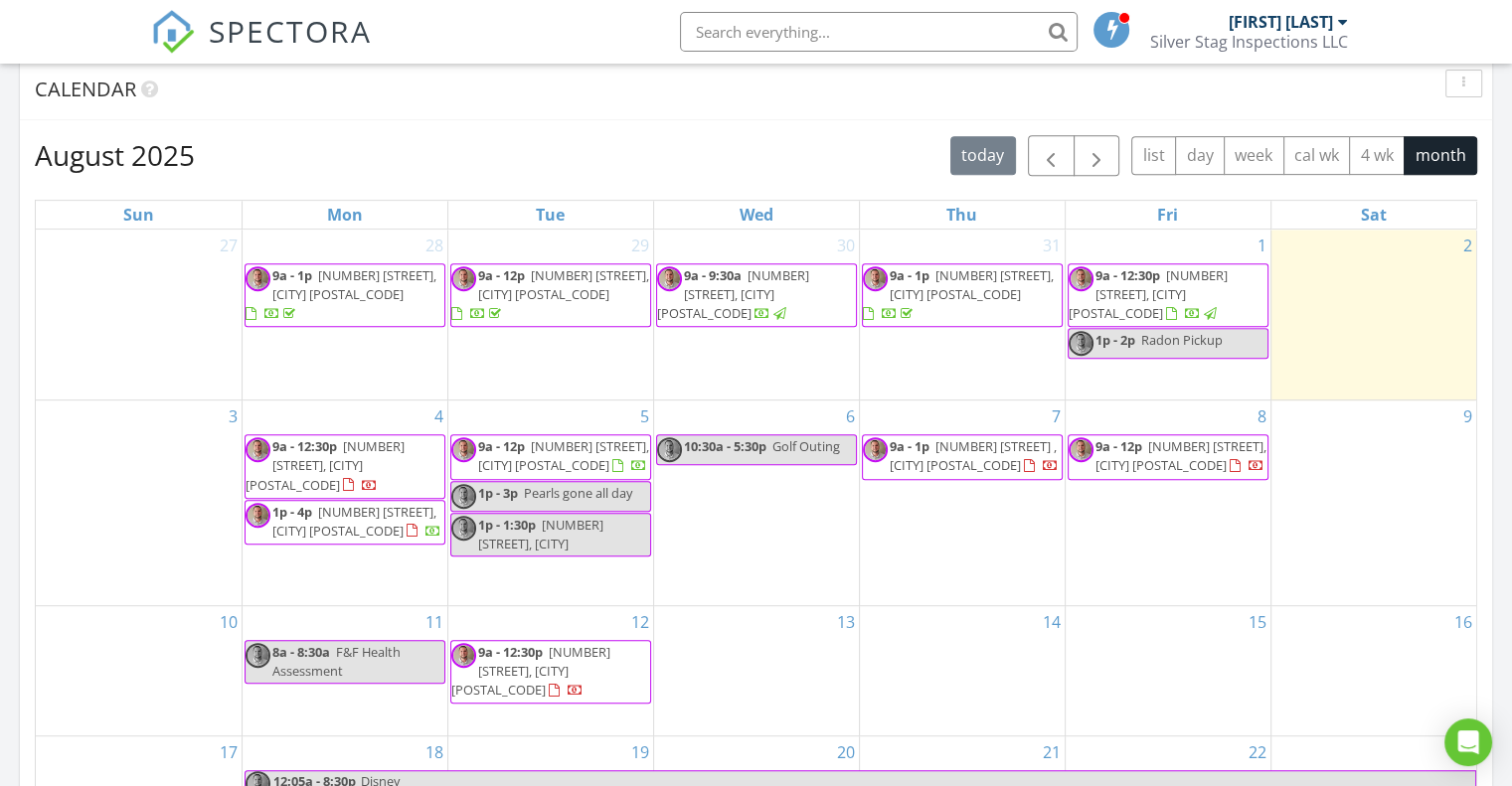 scroll, scrollTop: 795, scrollLeft: 0, axis: vertical 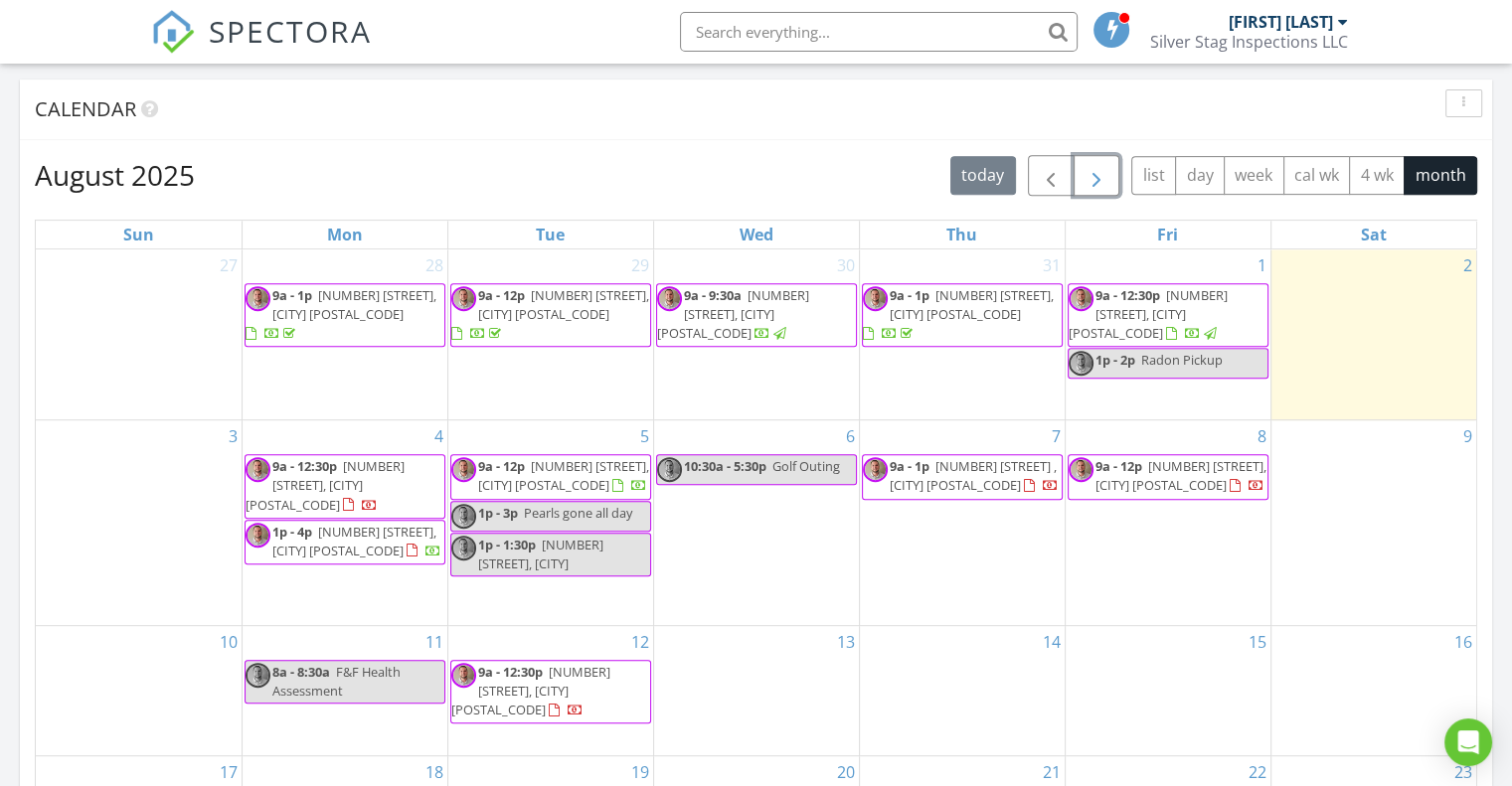 click at bounding box center [1096, 176] 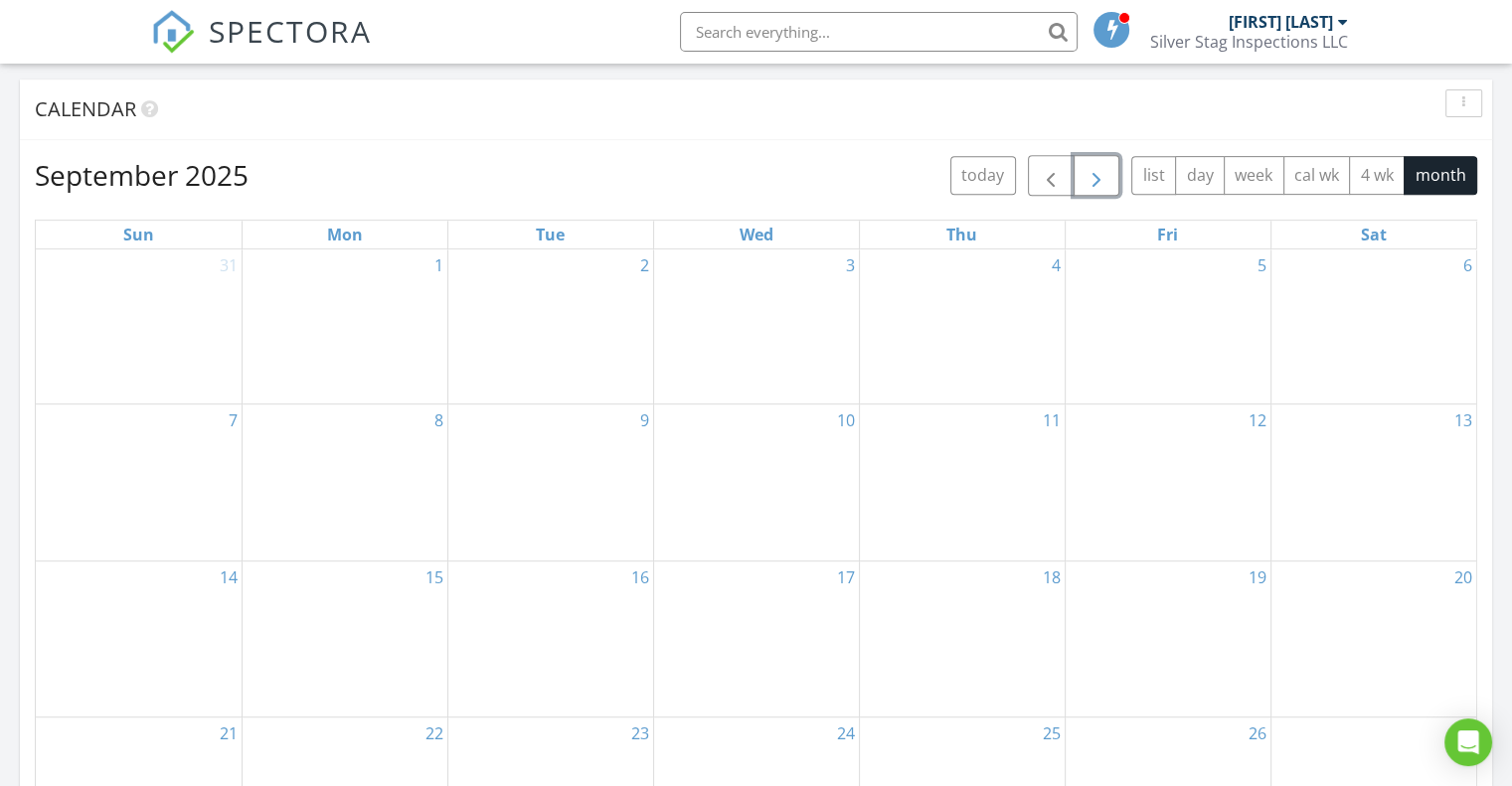 click on "5" at bounding box center (1168, 327) 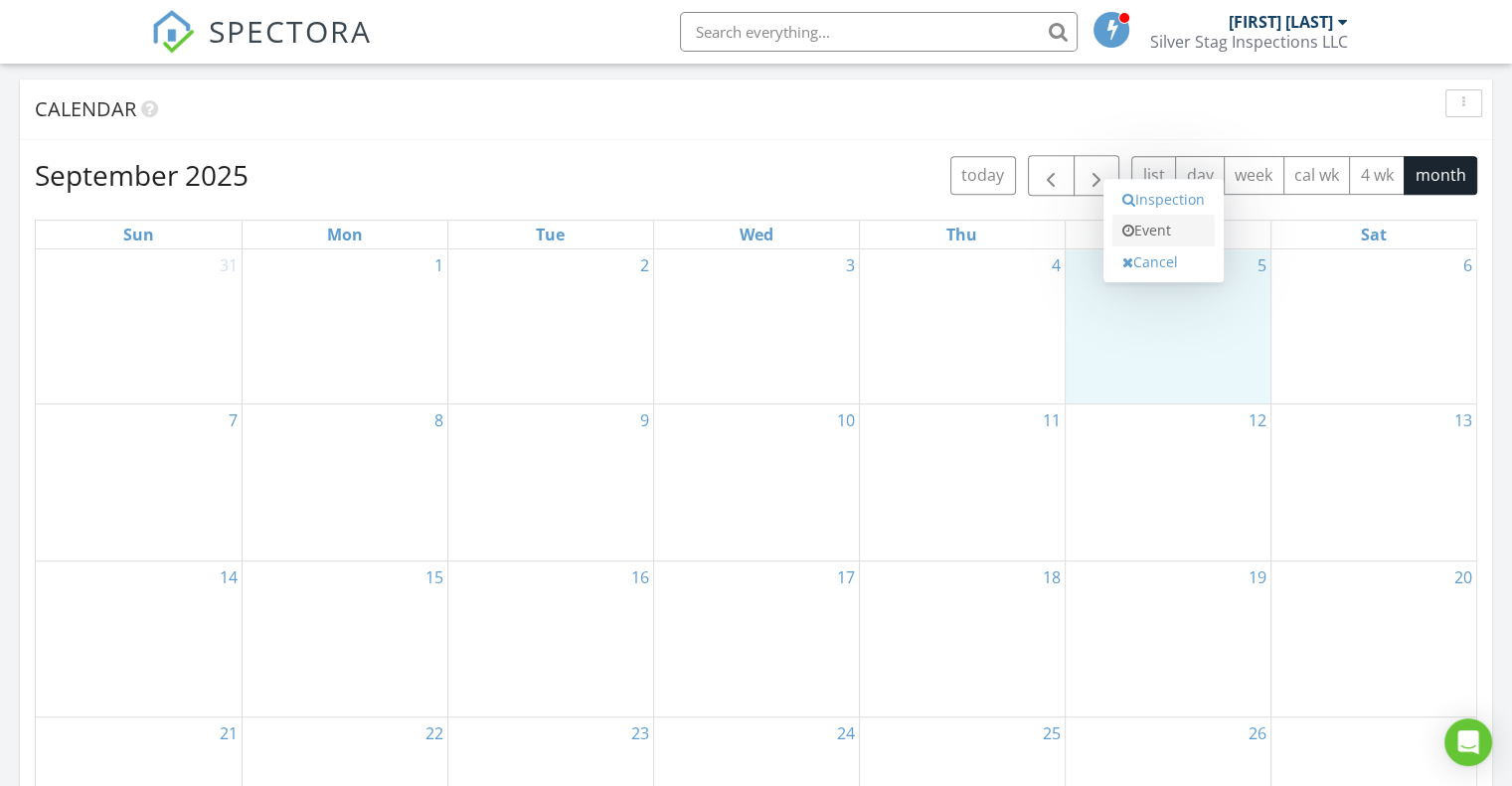 click on "Event" at bounding box center (1163, 231) 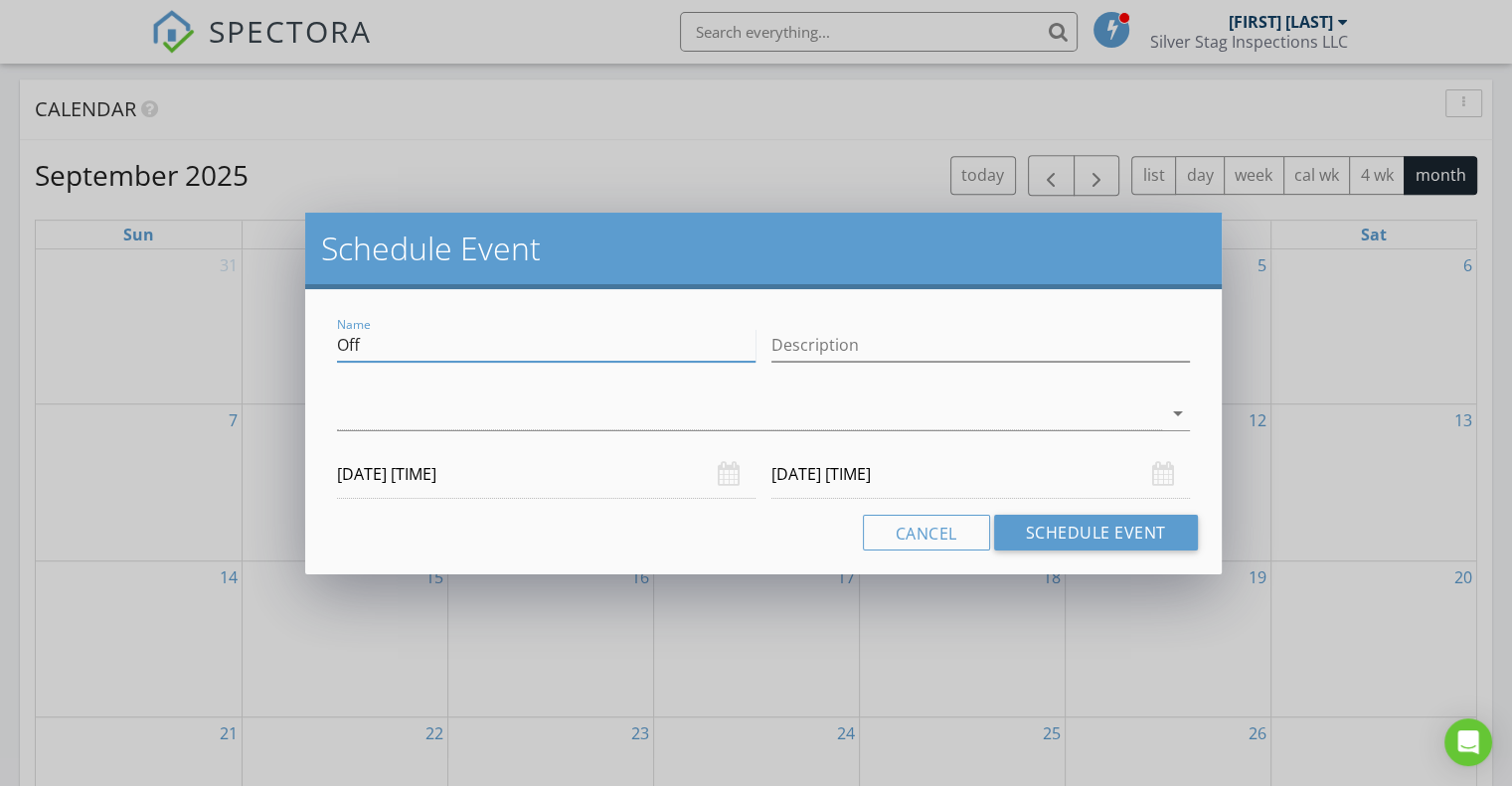 drag, startPoint x: 378, startPoint y: 335, endPoint x: 206, endPoint y: 325, distance: 172.29045 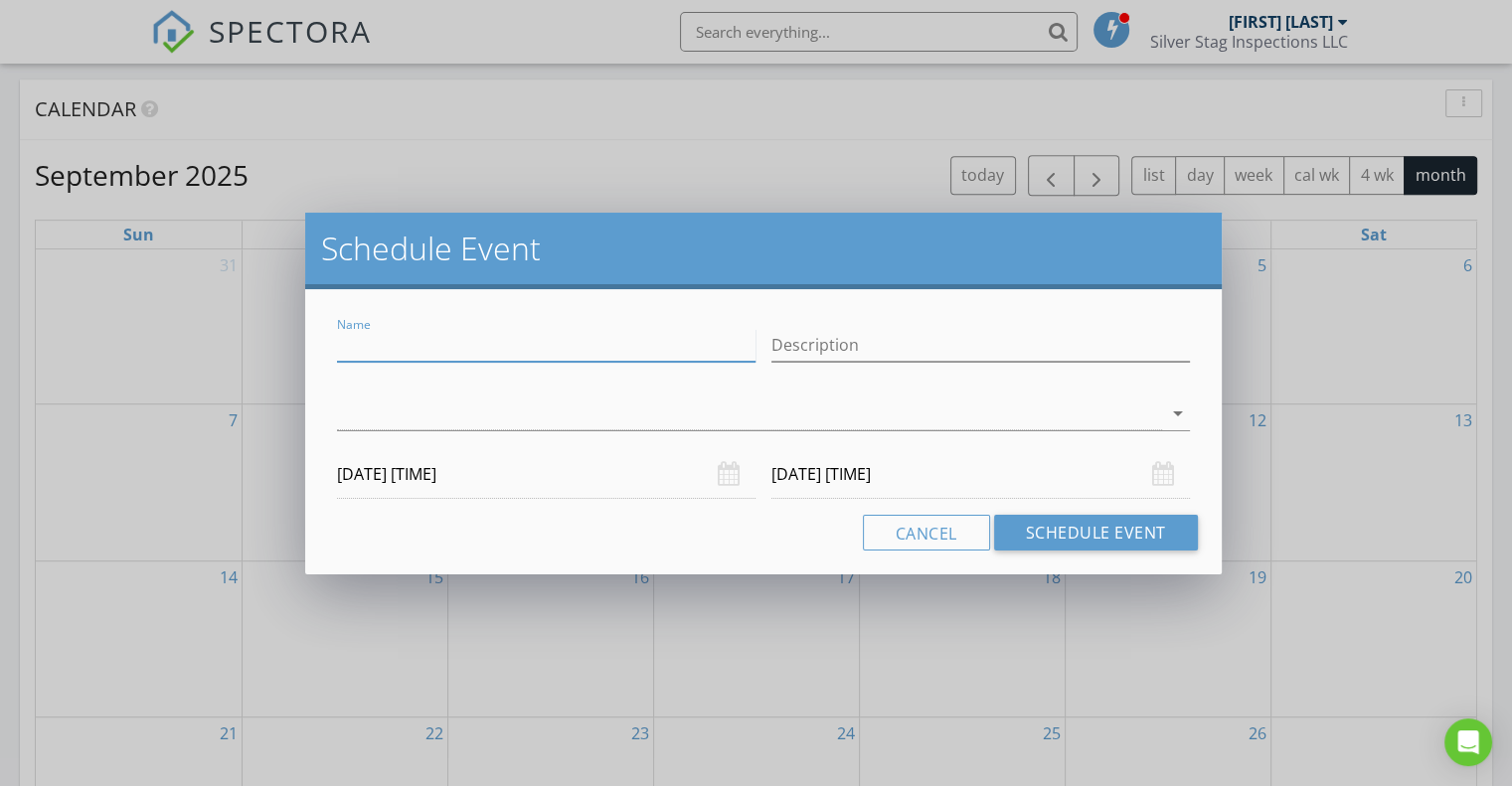 paste on "Call/online Courthouse" 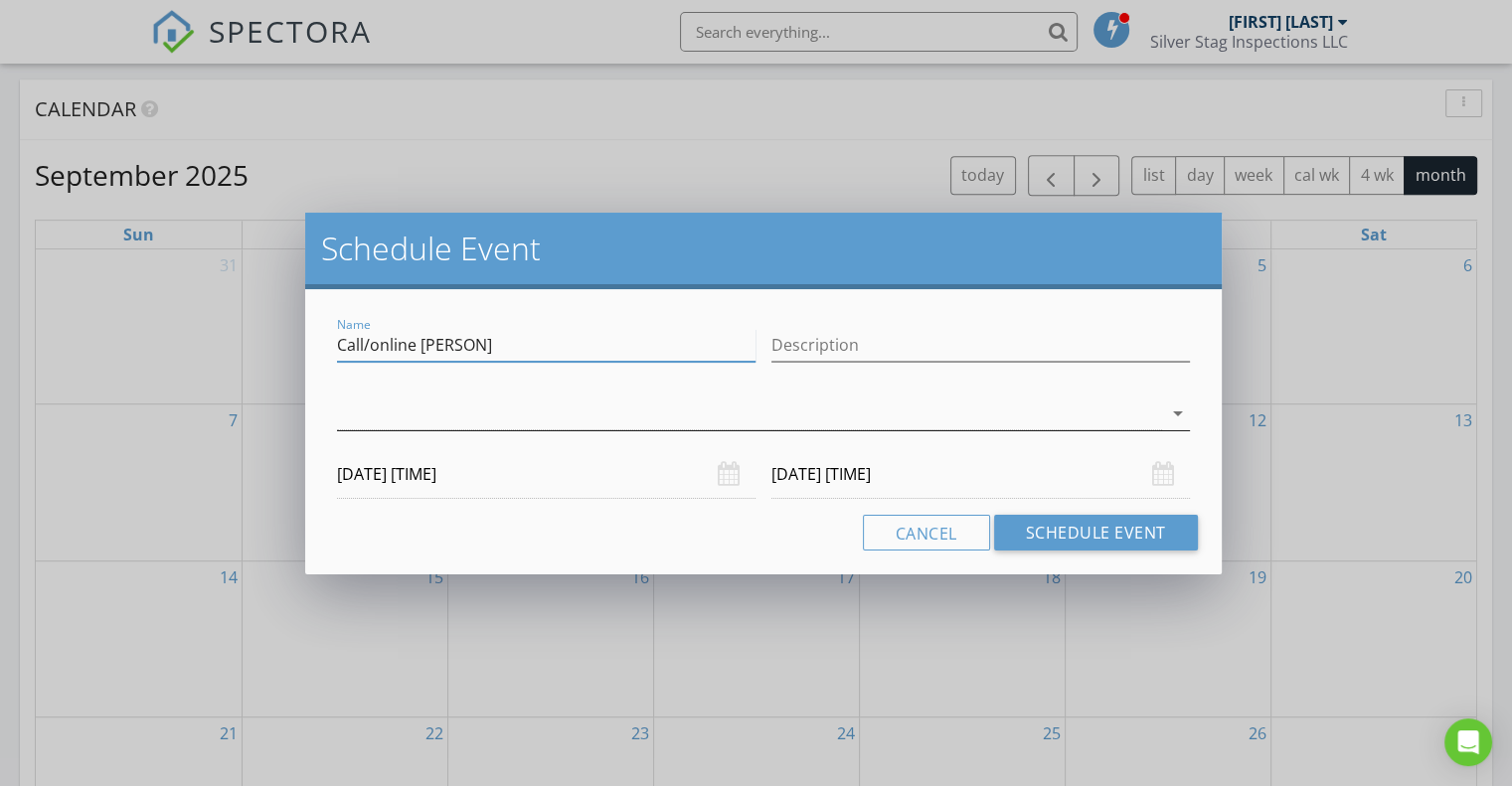 type on "Call/online Courthouse" 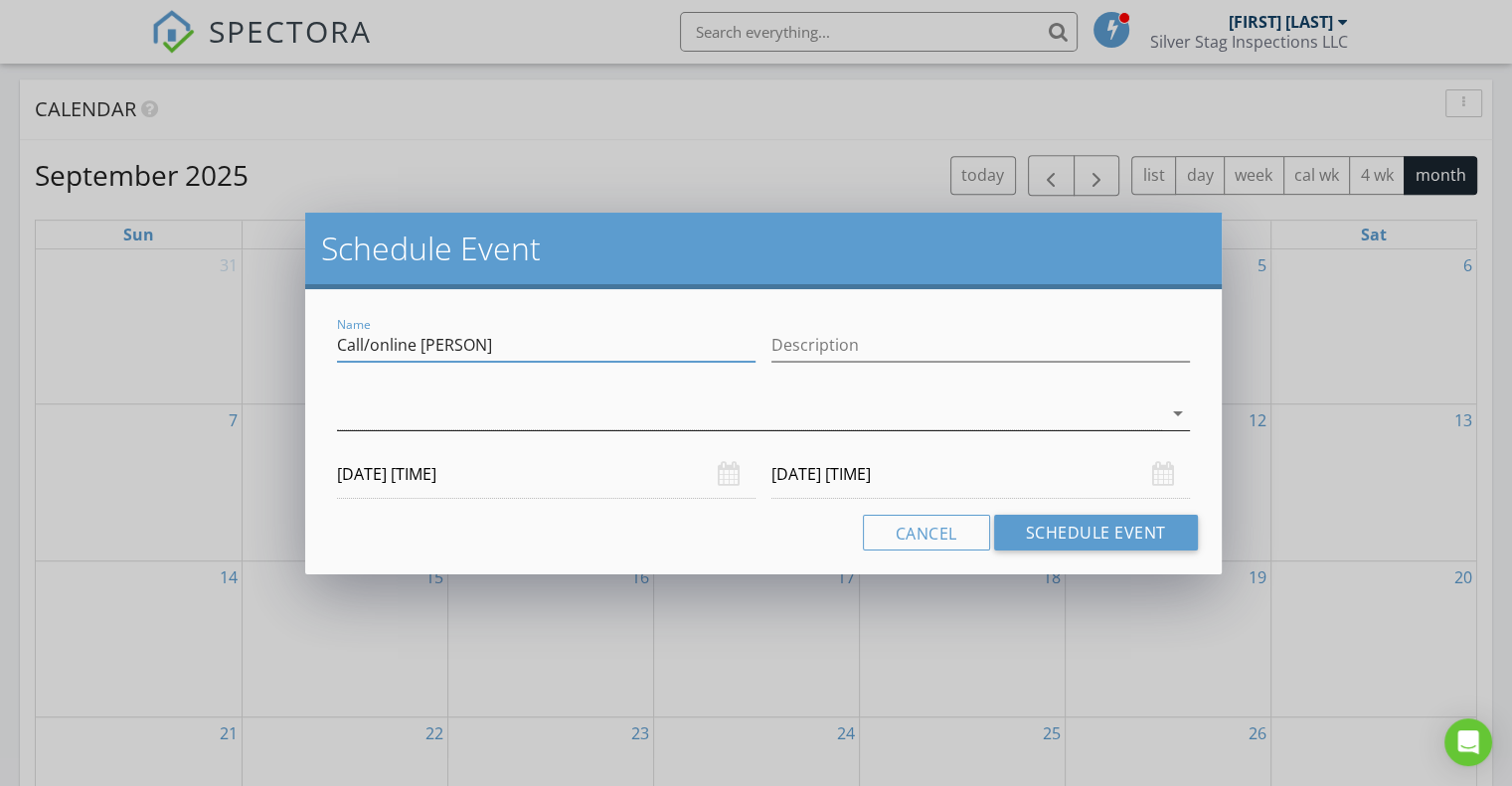click at bounding box center (750, 413) 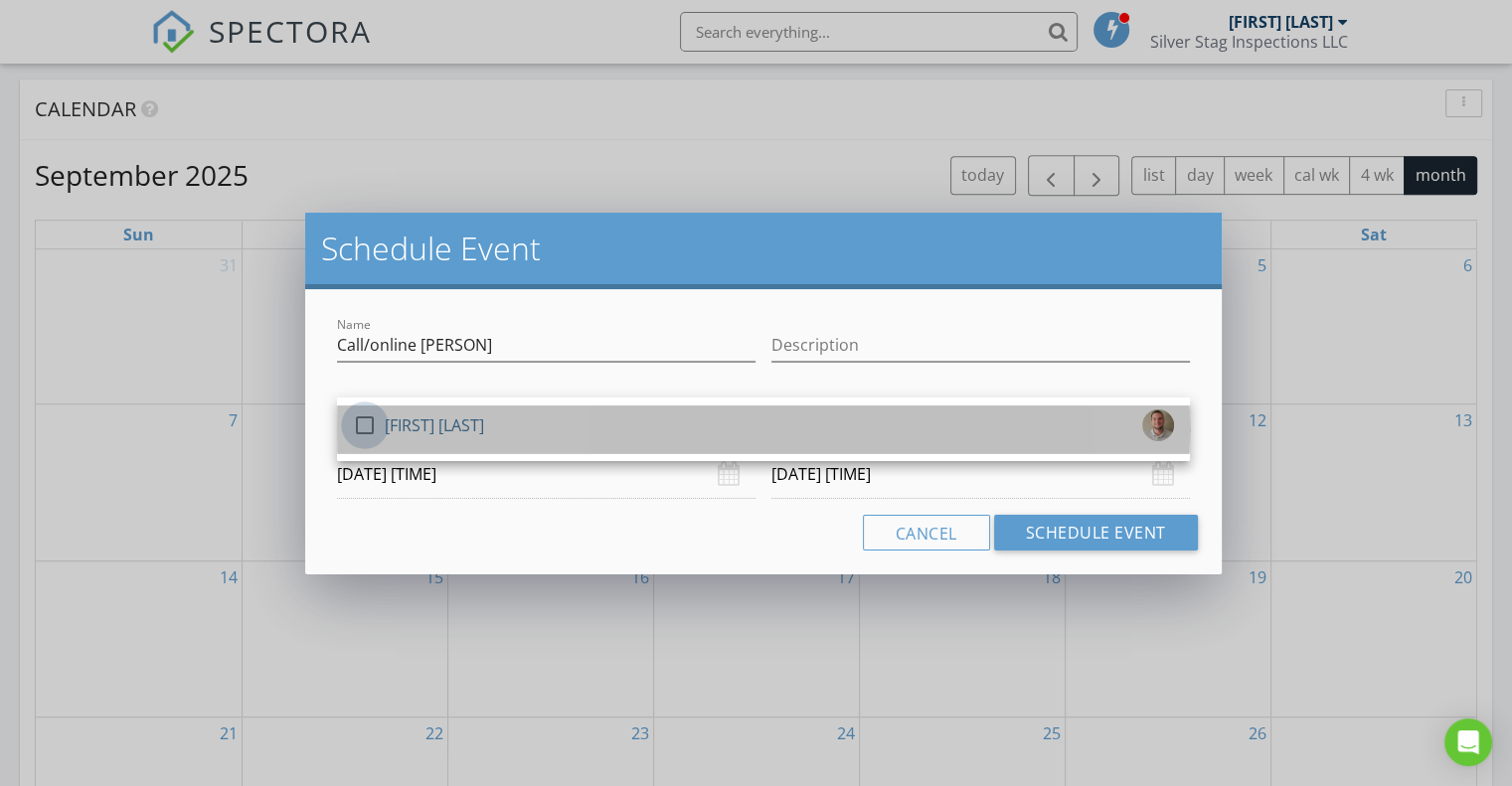 click at bounding box center [365, 425] 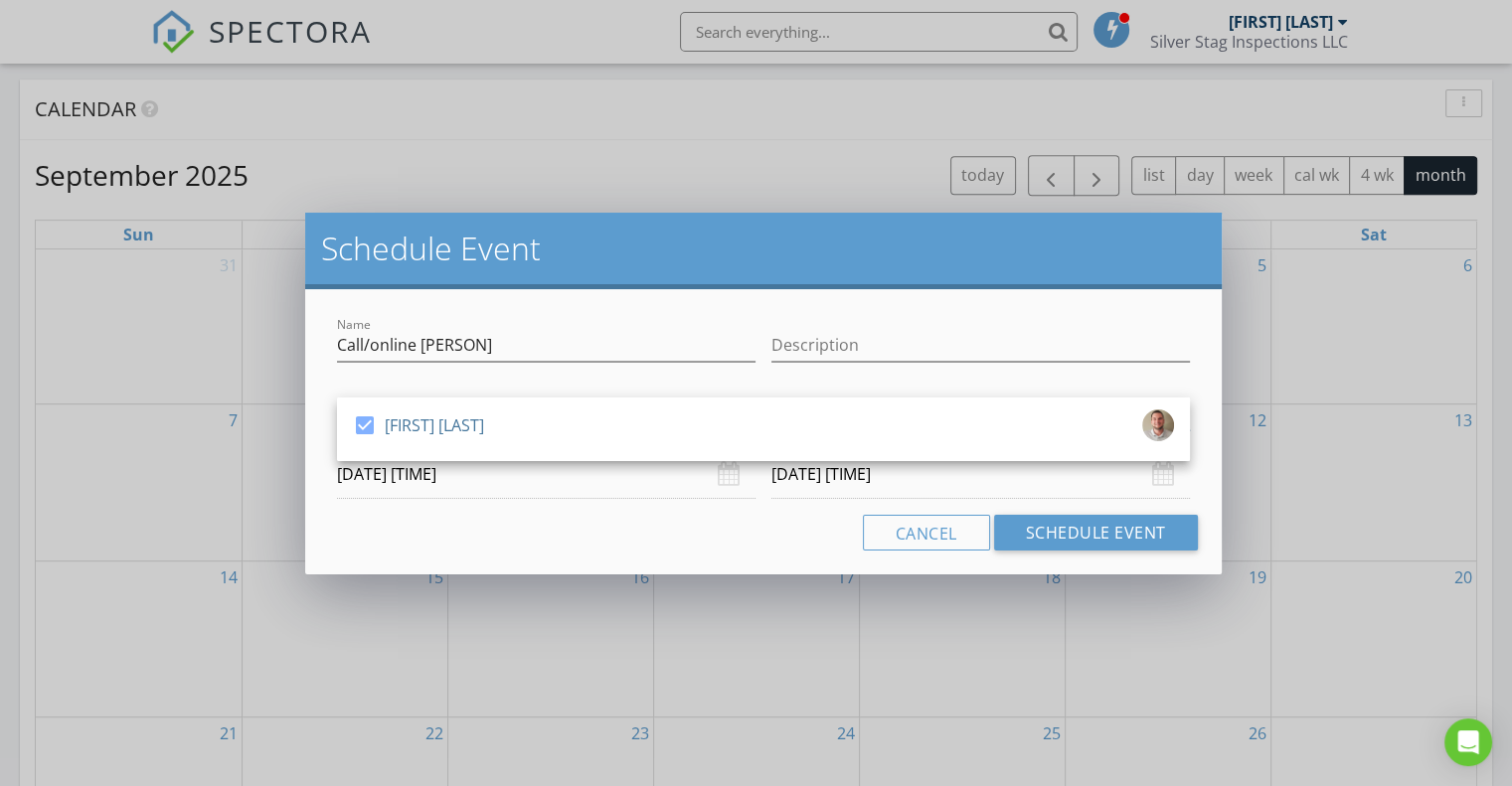 click on "Cancel   Schedule Event" at bounding box center (763, 533) 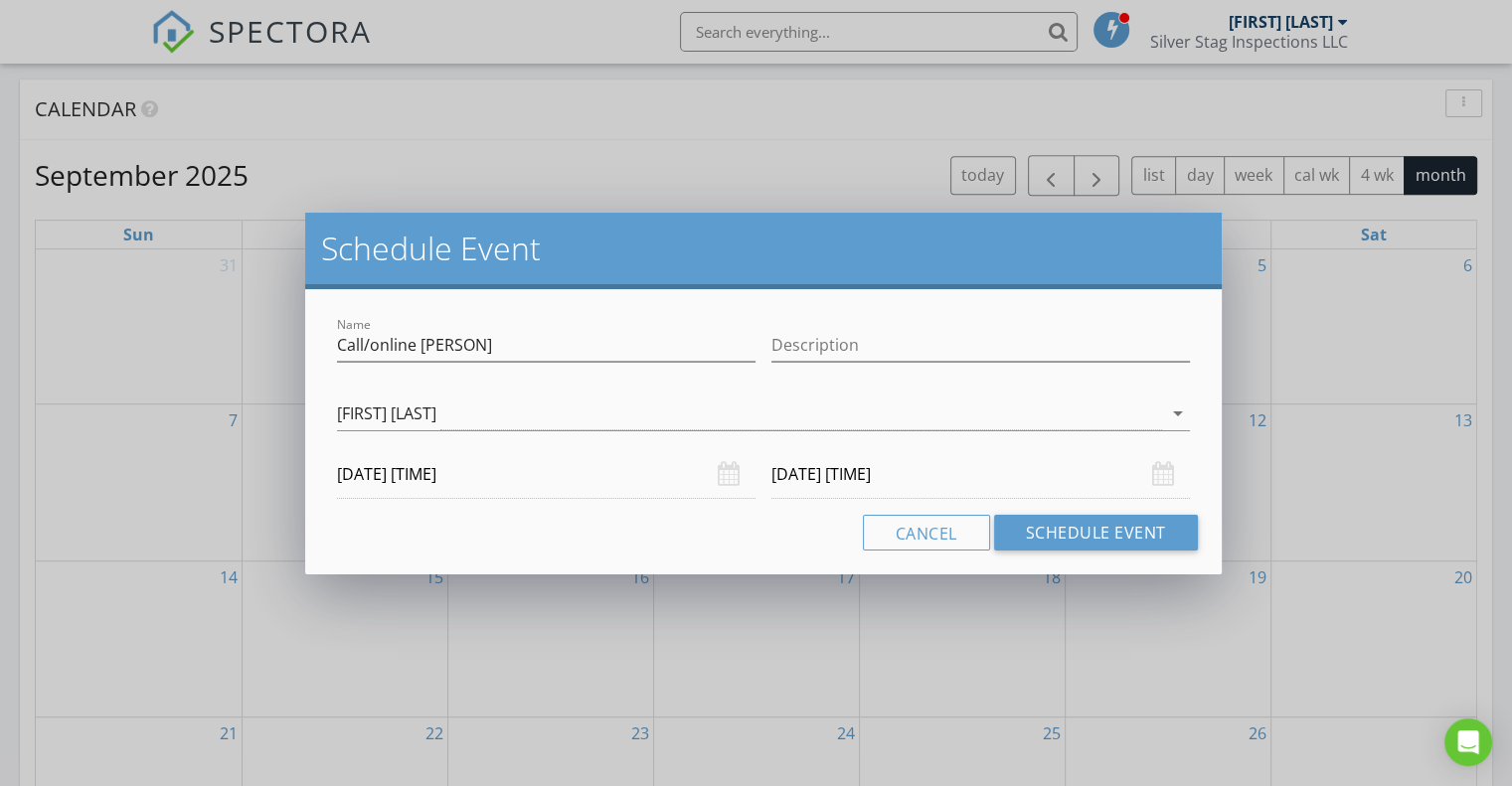 click on "09/05/2025 12:00 AM" at bounding box center [546, 474] 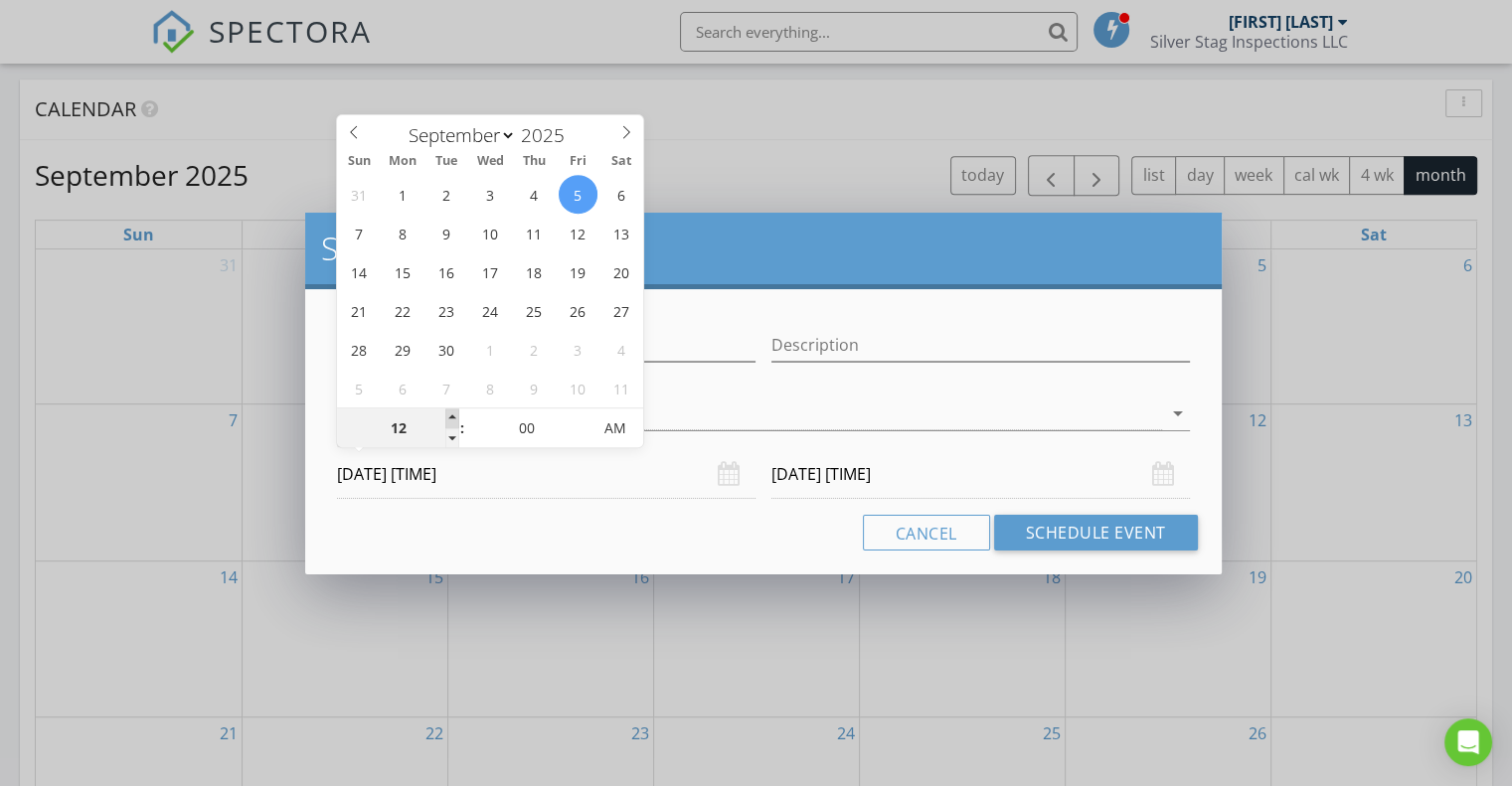 type on "01" 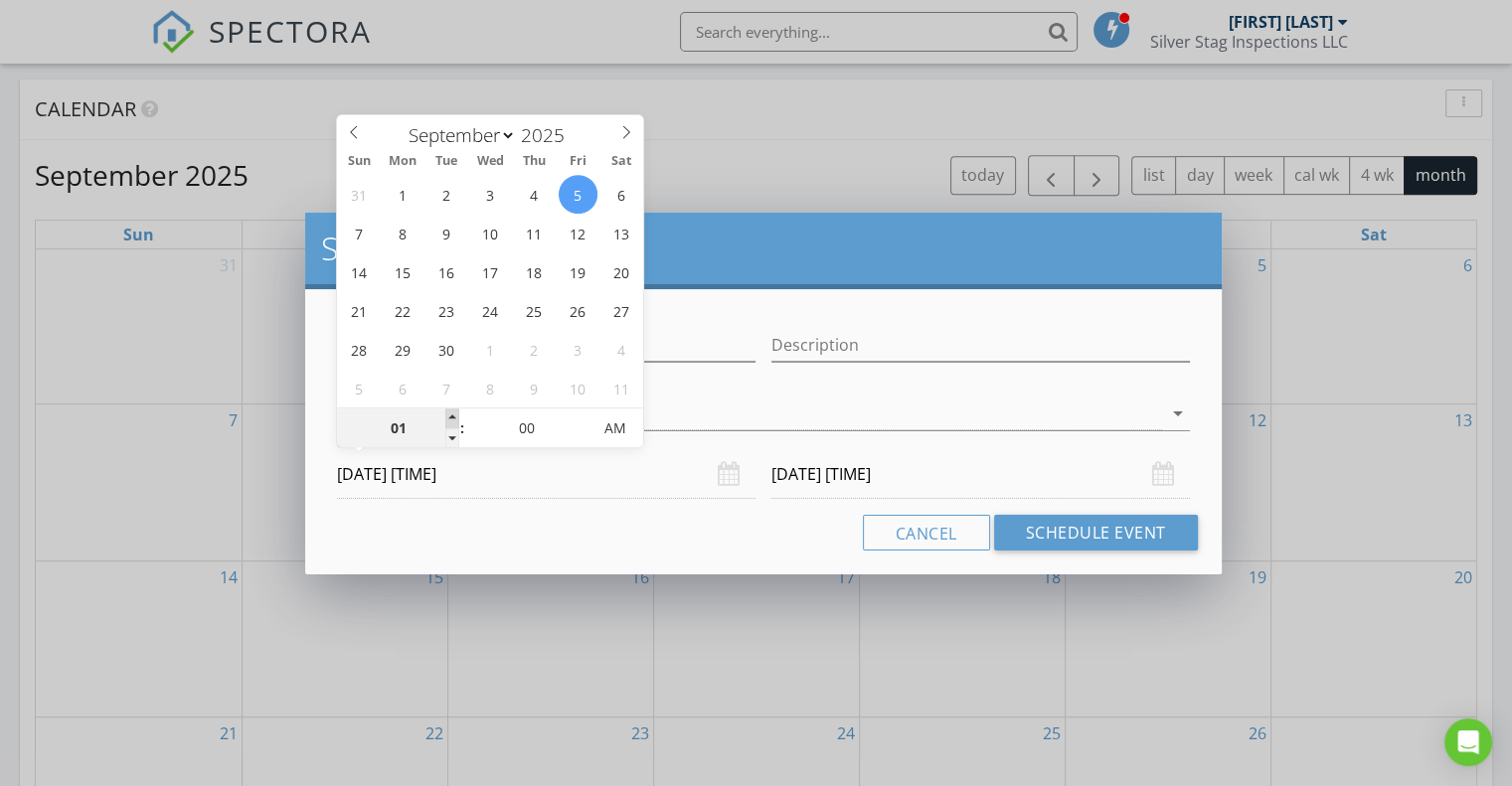 click at bounding box center [452, 418] 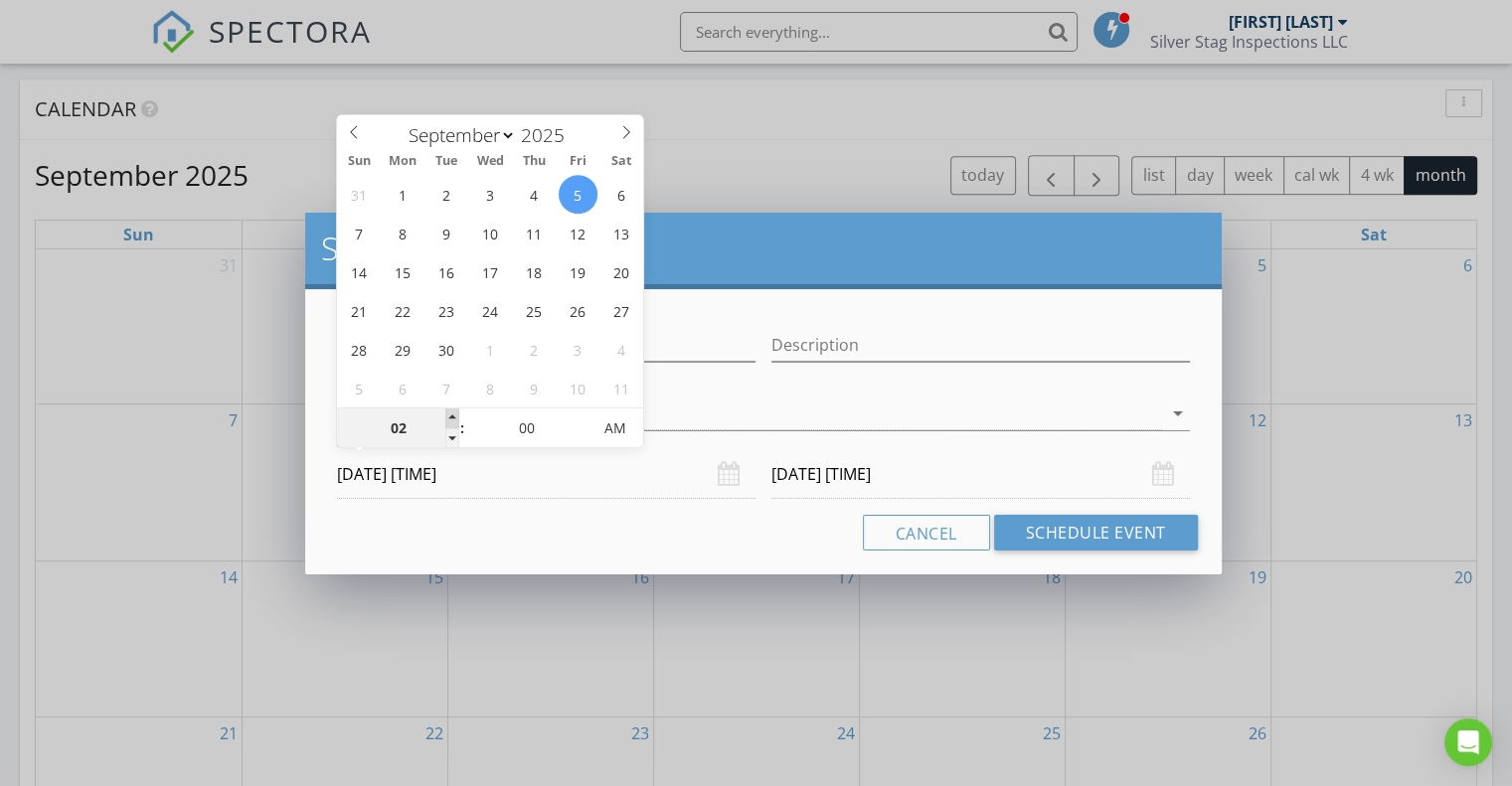 click at bounding box center (452, 418) 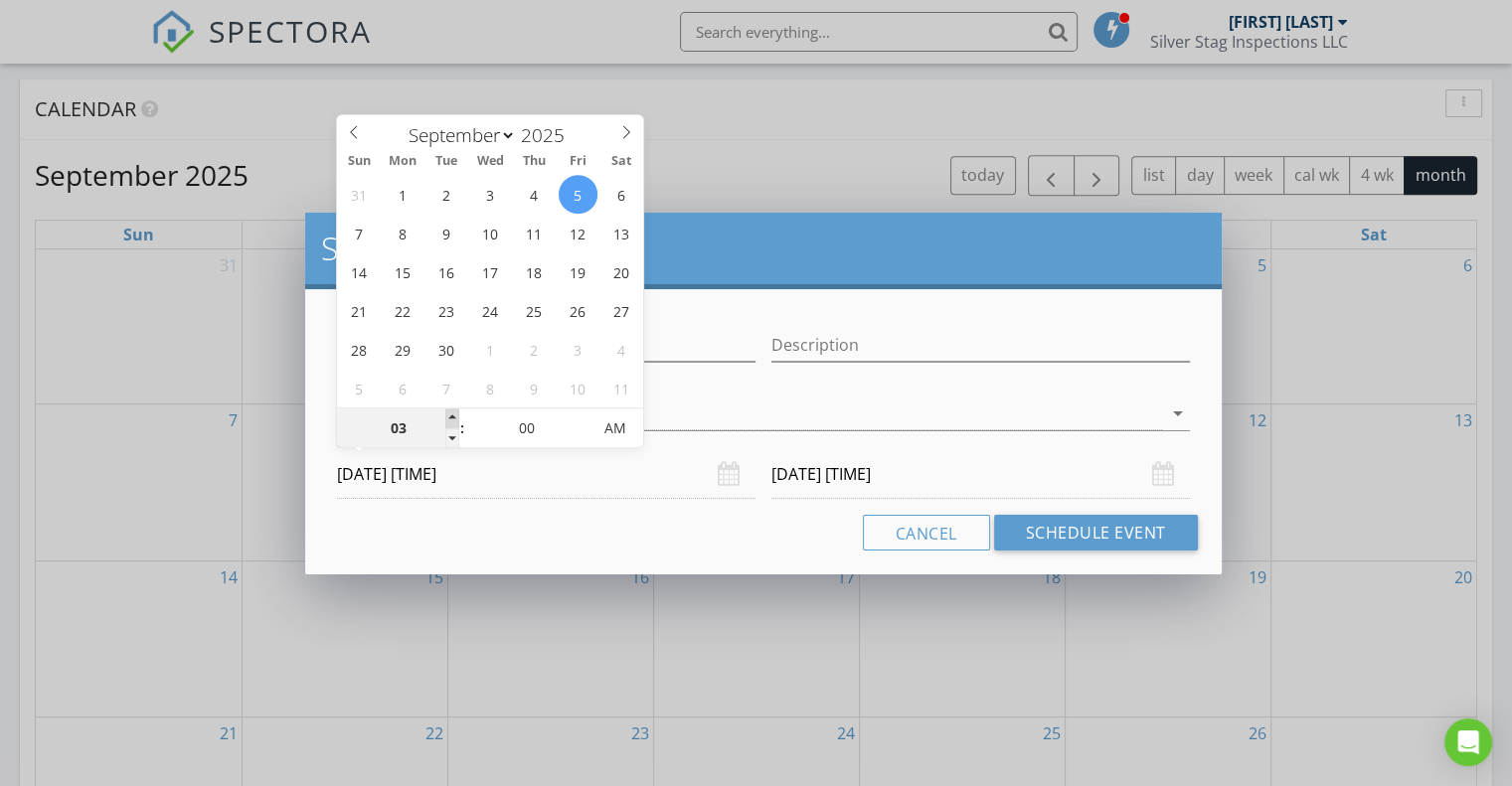 click at bounding box center [452, 418] 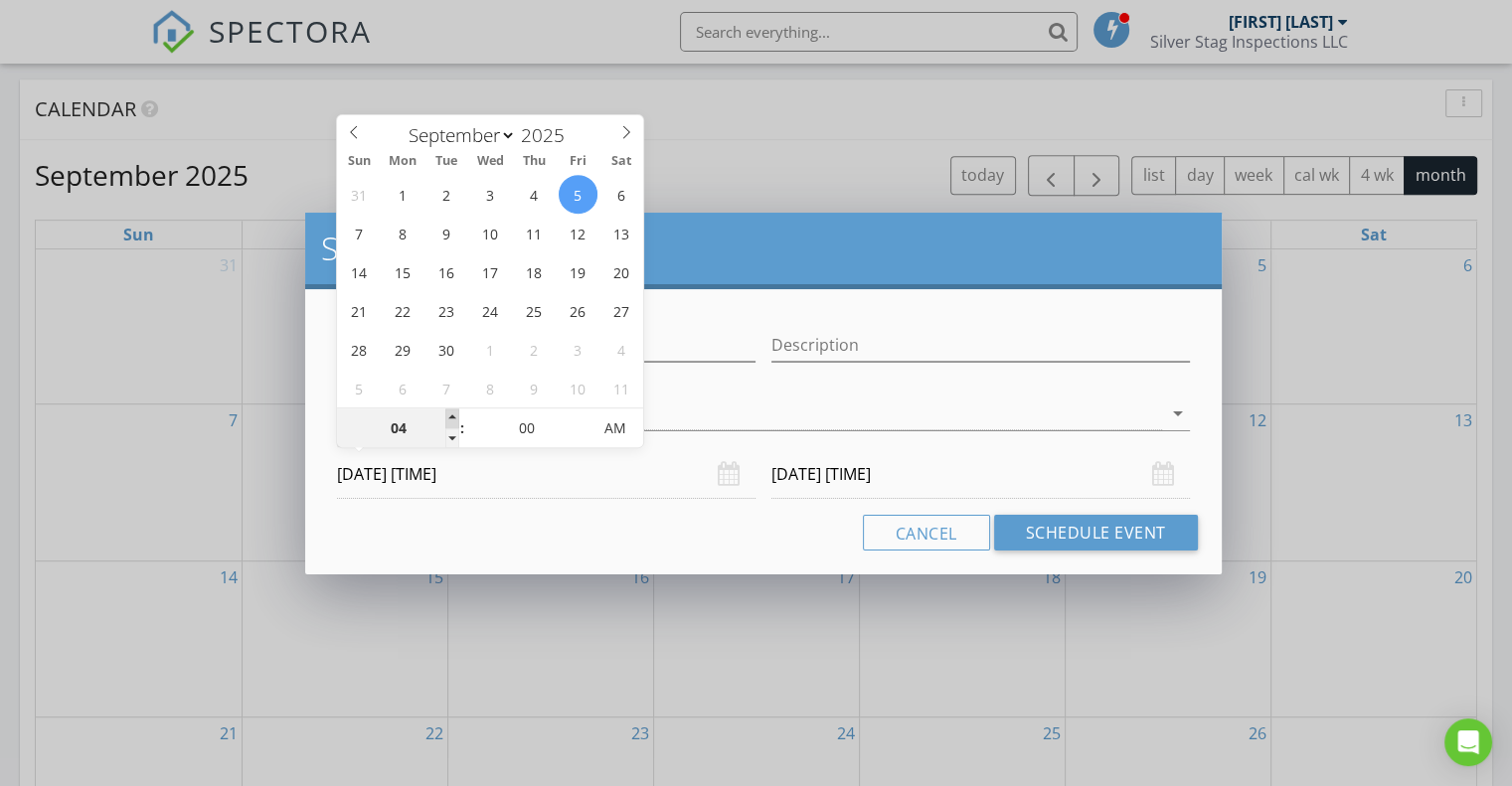 click at bounding box center (452, 418) 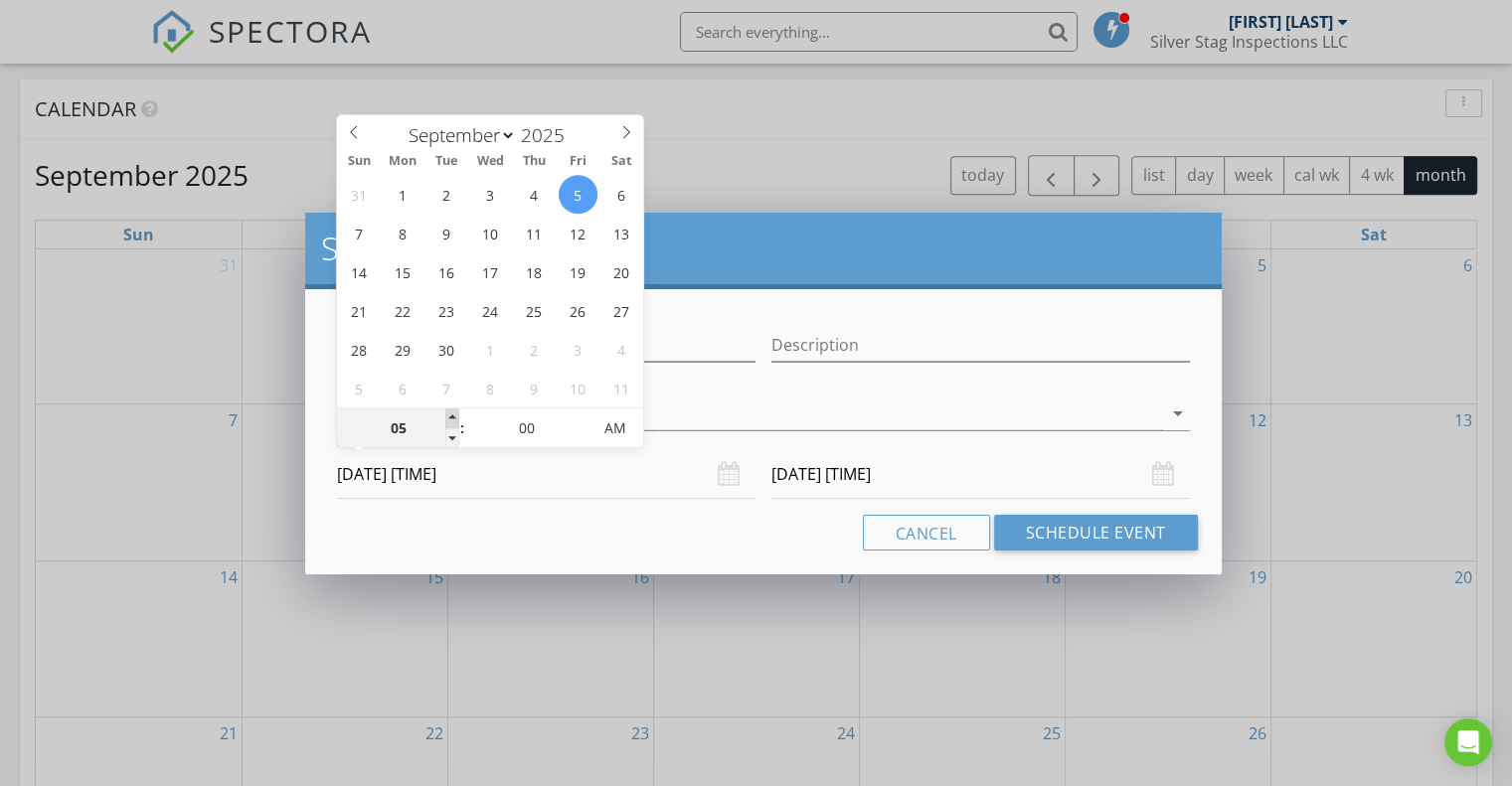 click at bounding box center (452, 418) 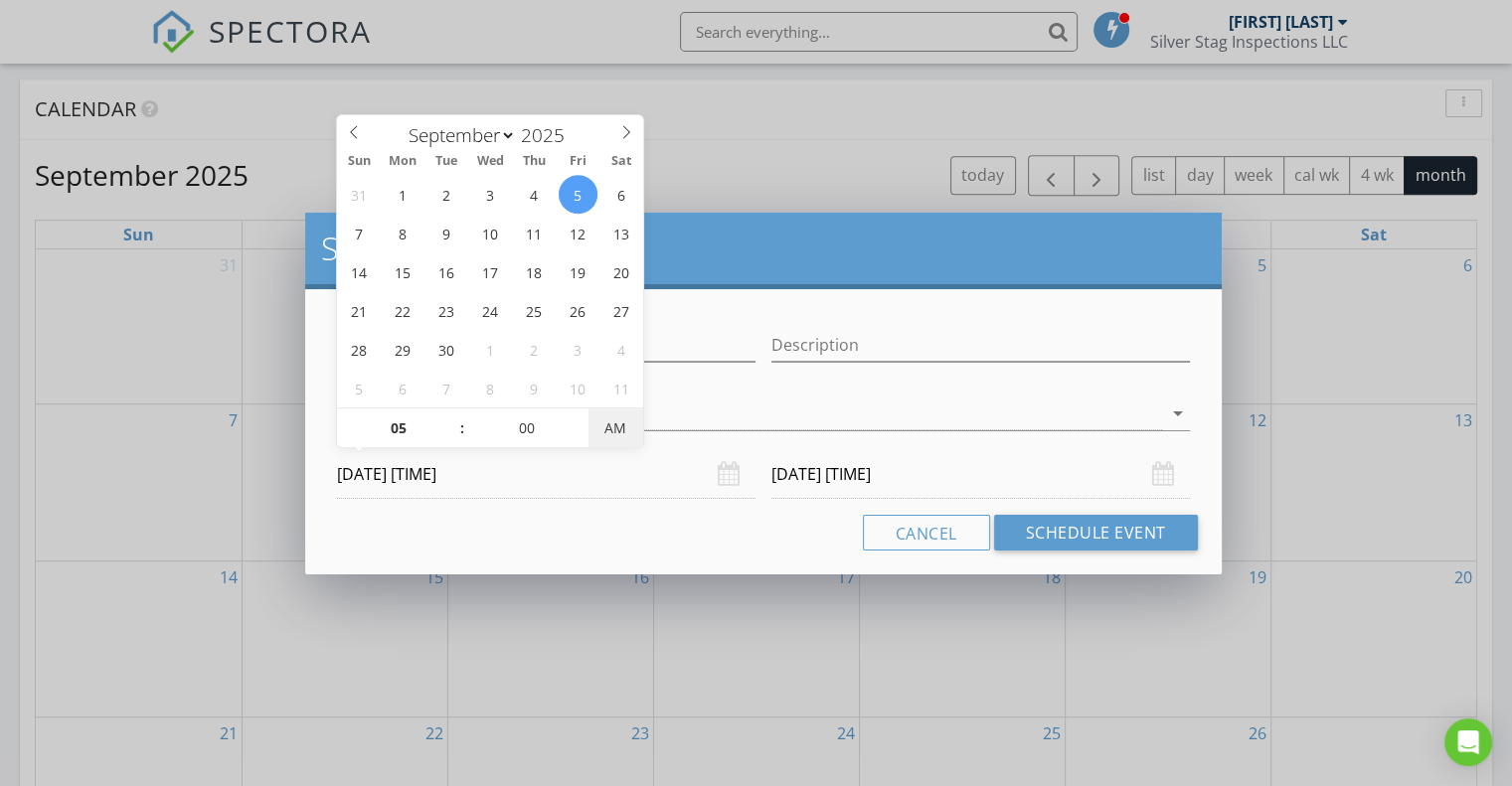 type on "09/05/2025 5:00 PM" 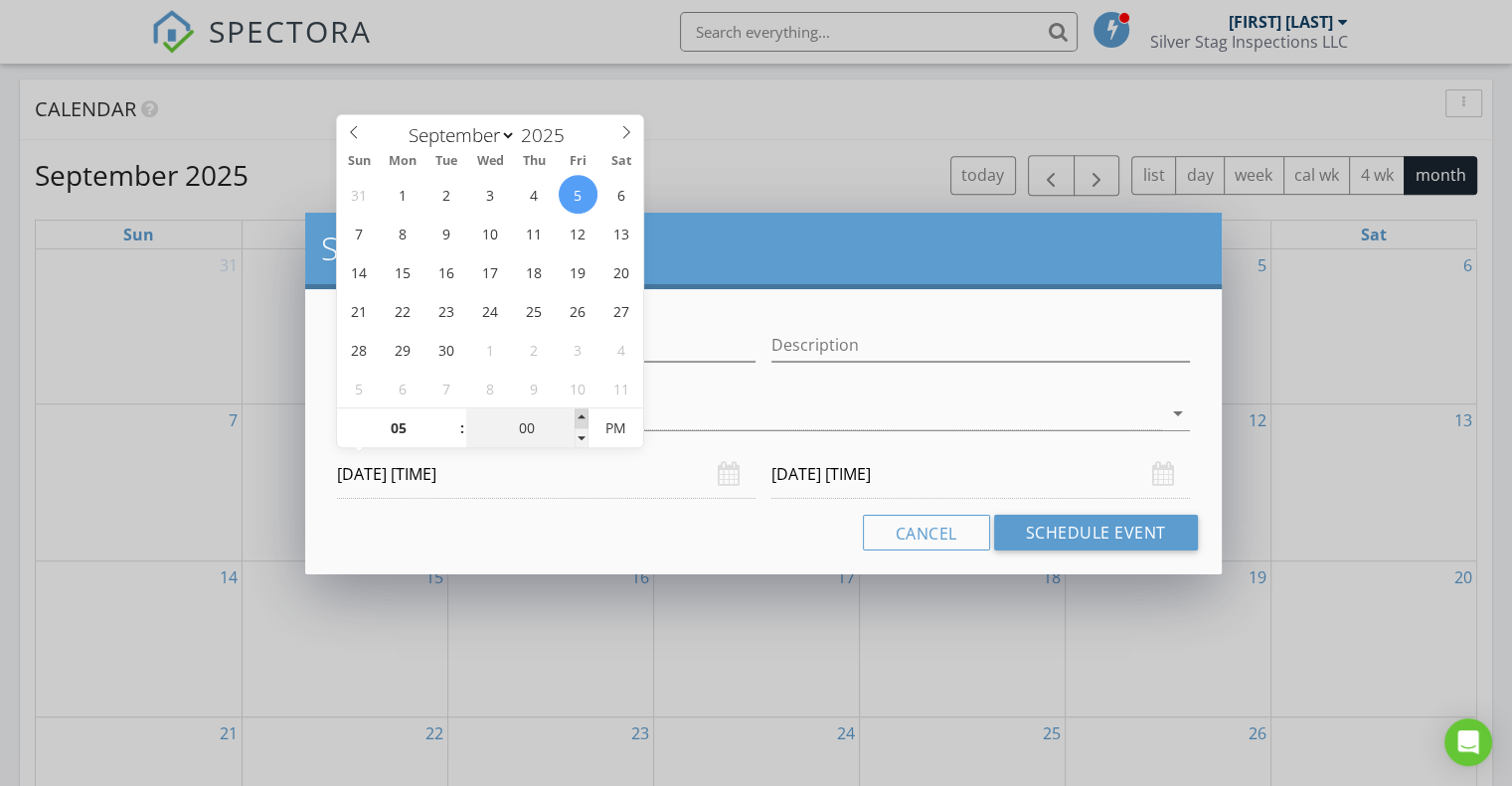 type on "05" 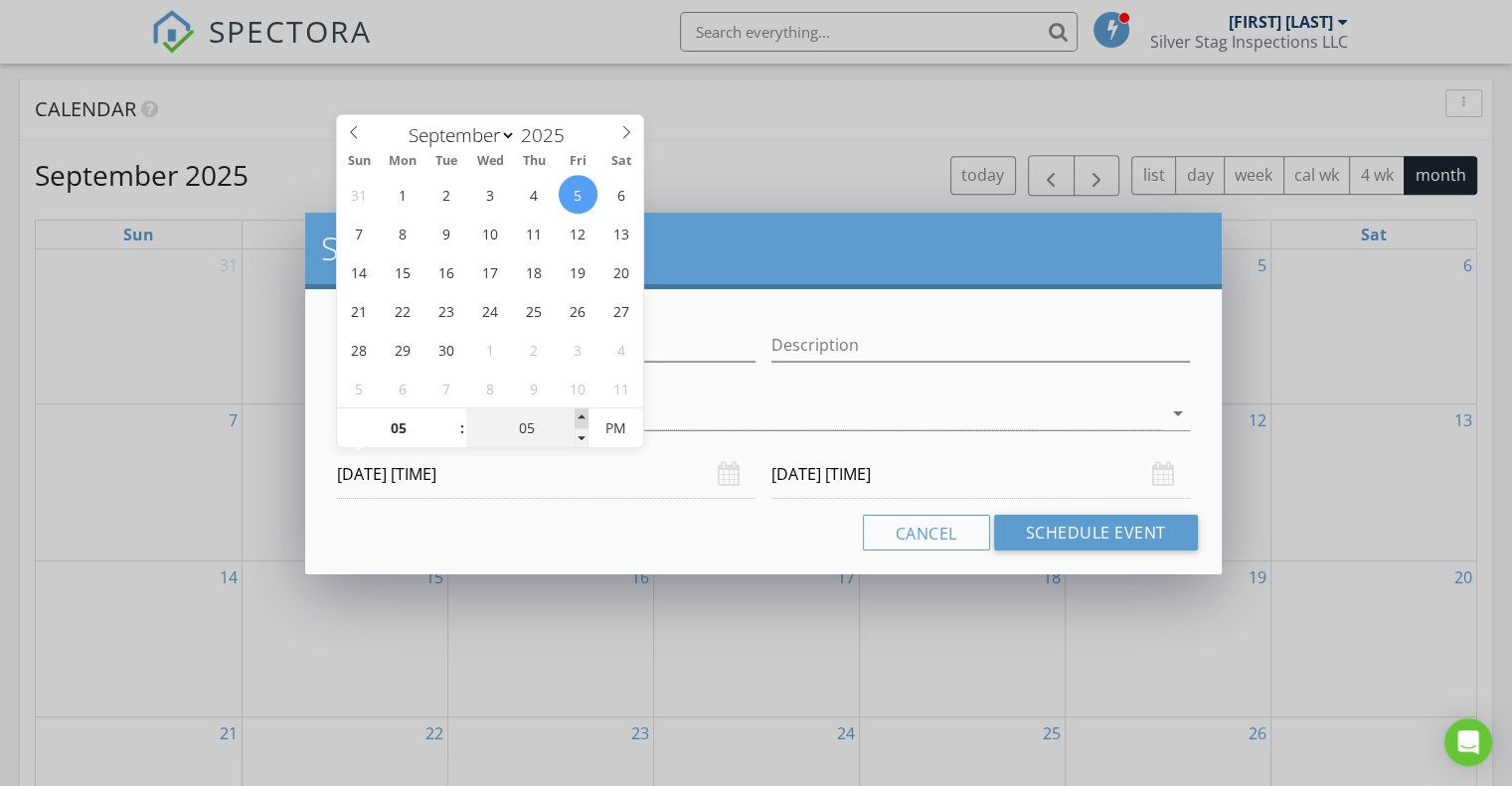 click at bounding box center [582, 418] 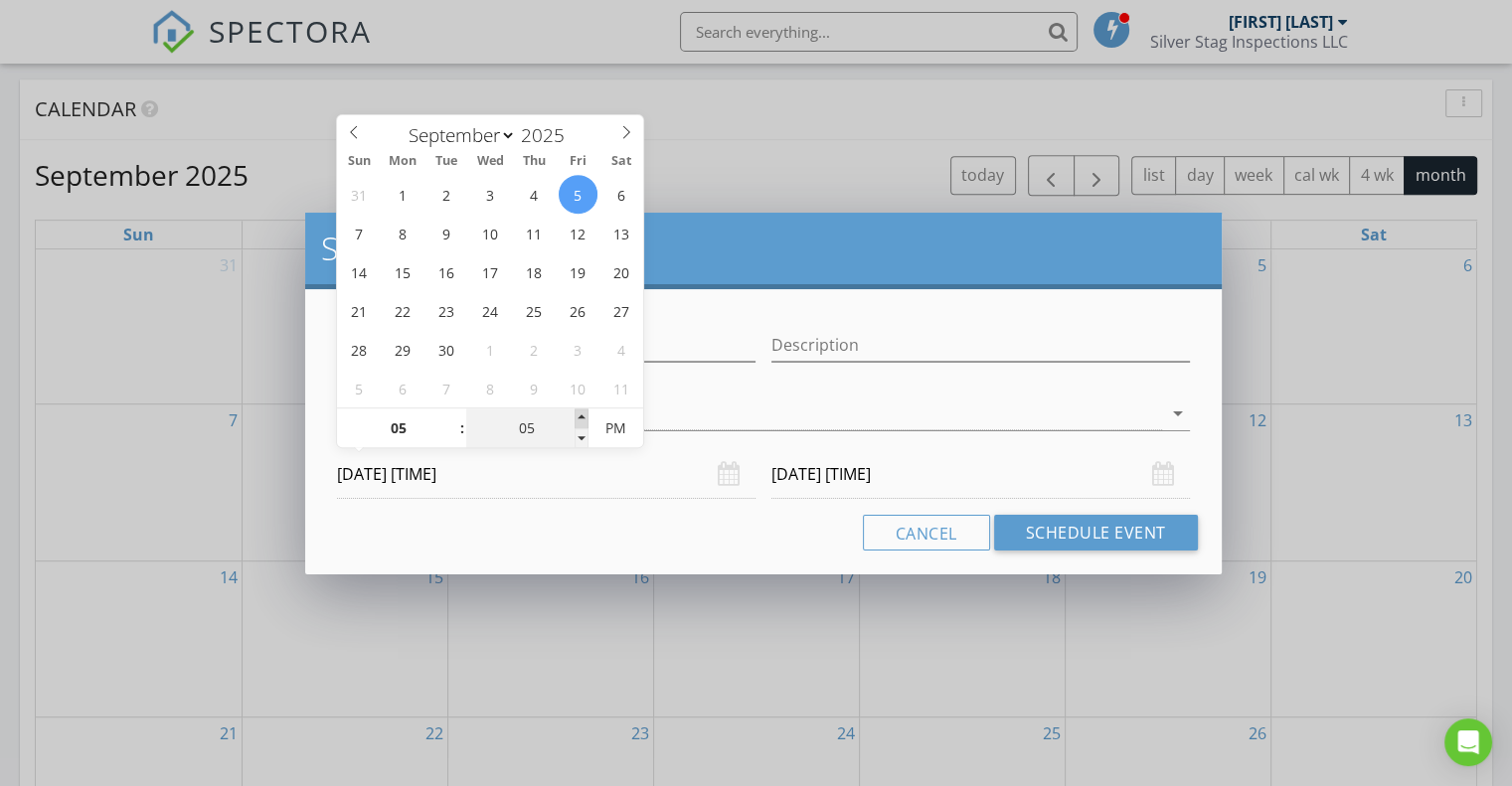 type on "05" 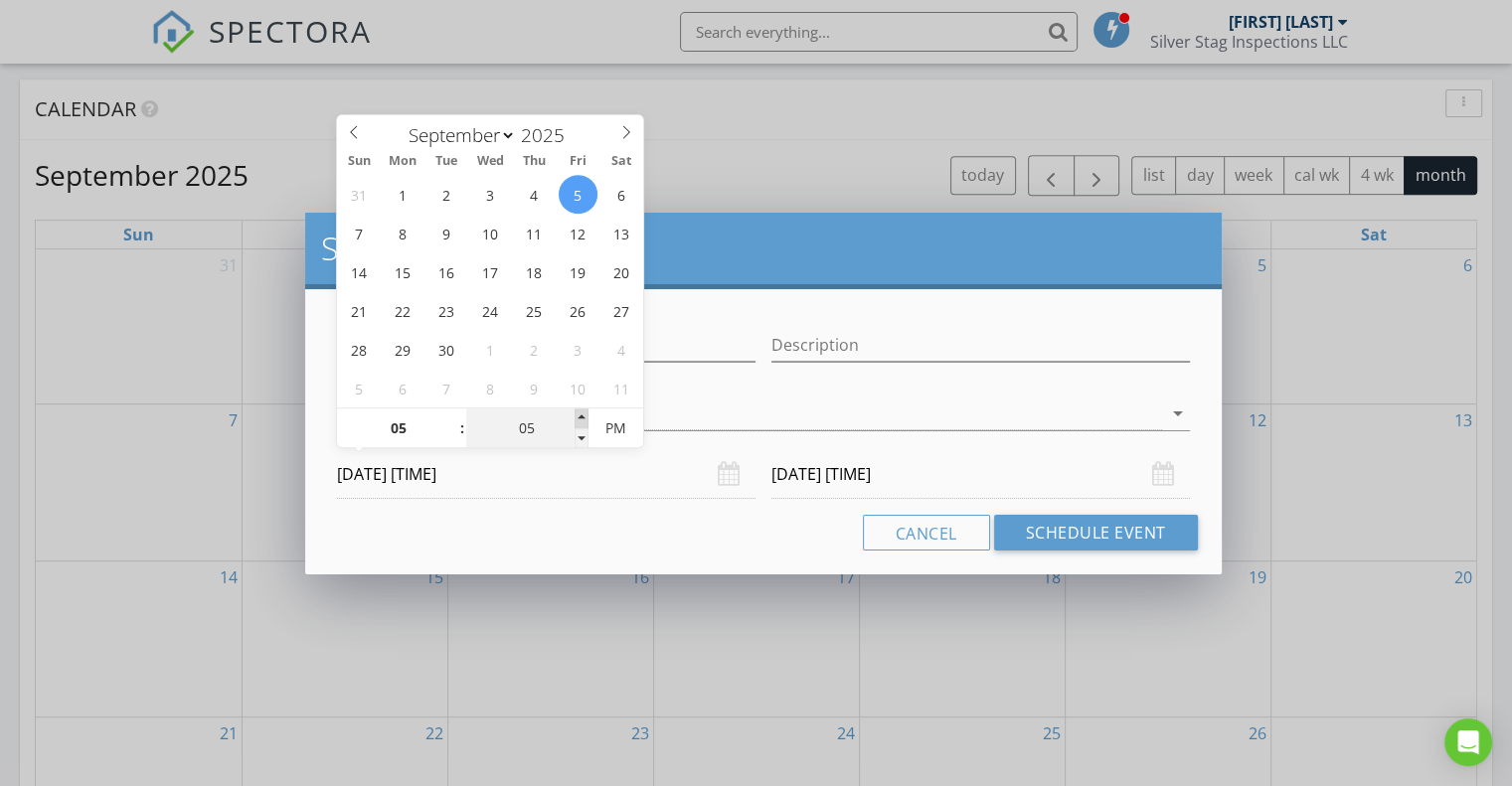 type on "10" 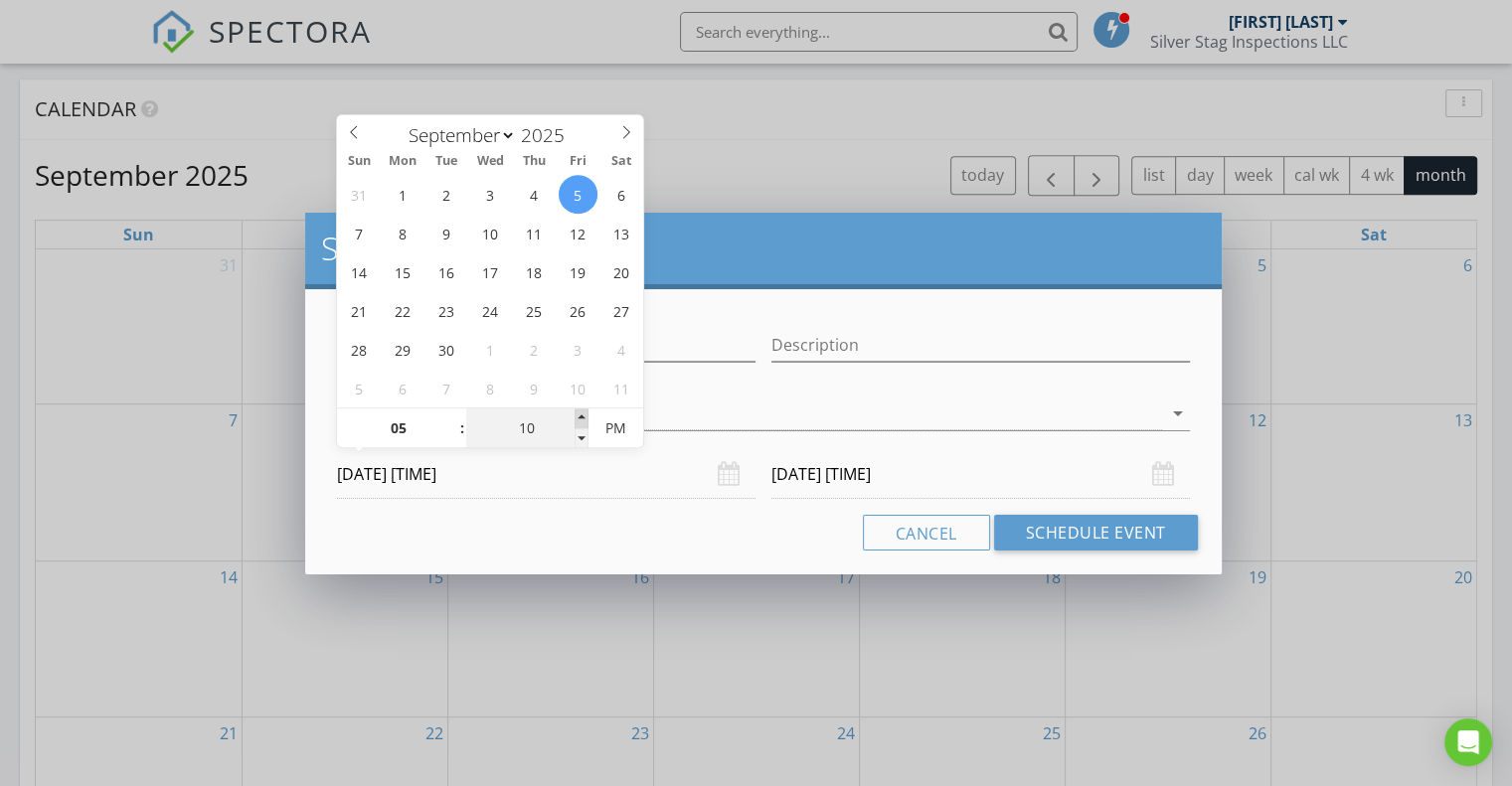 click at bounding box center (582, 418) 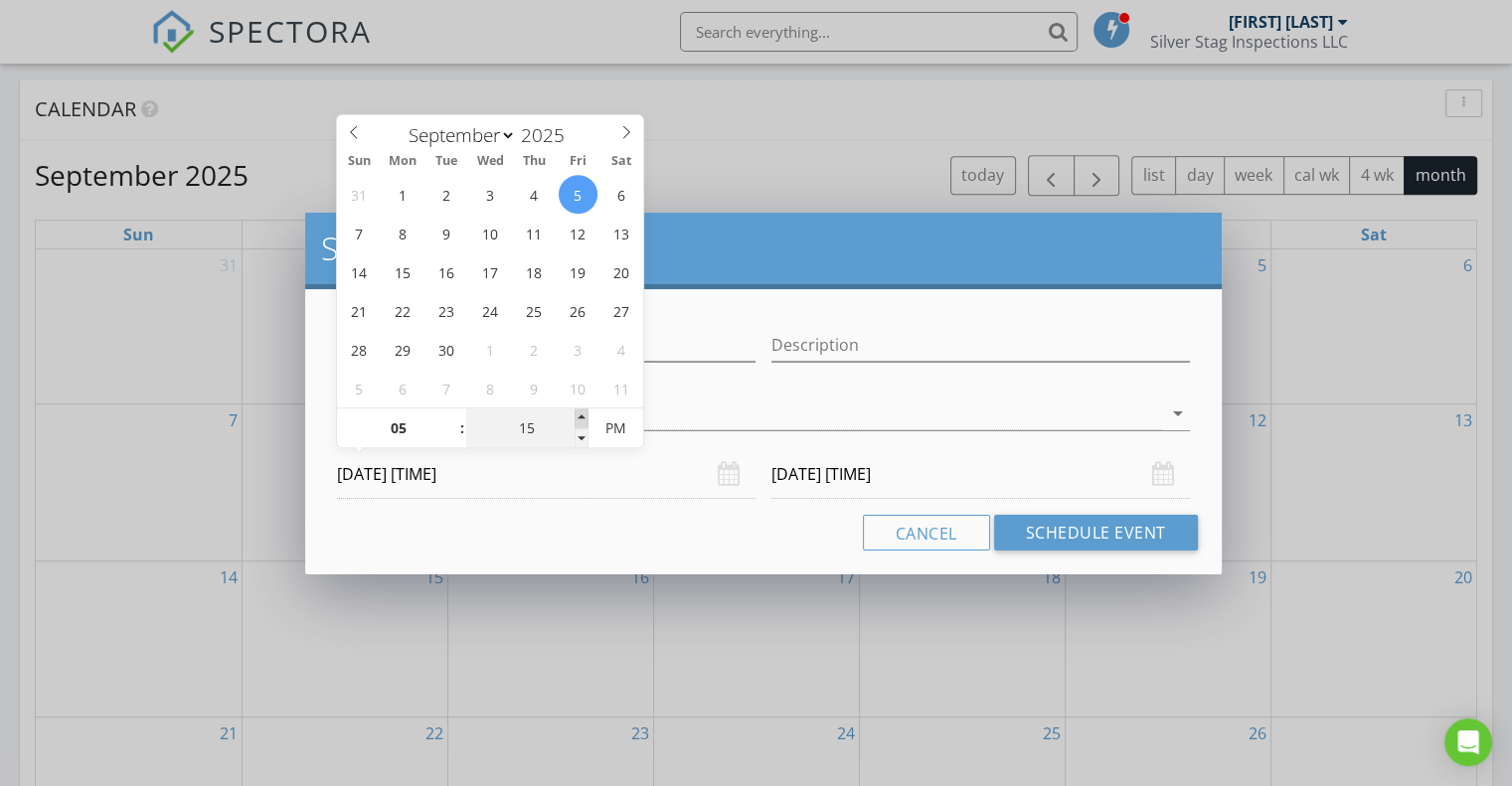 click at bounding box center (582, 418) 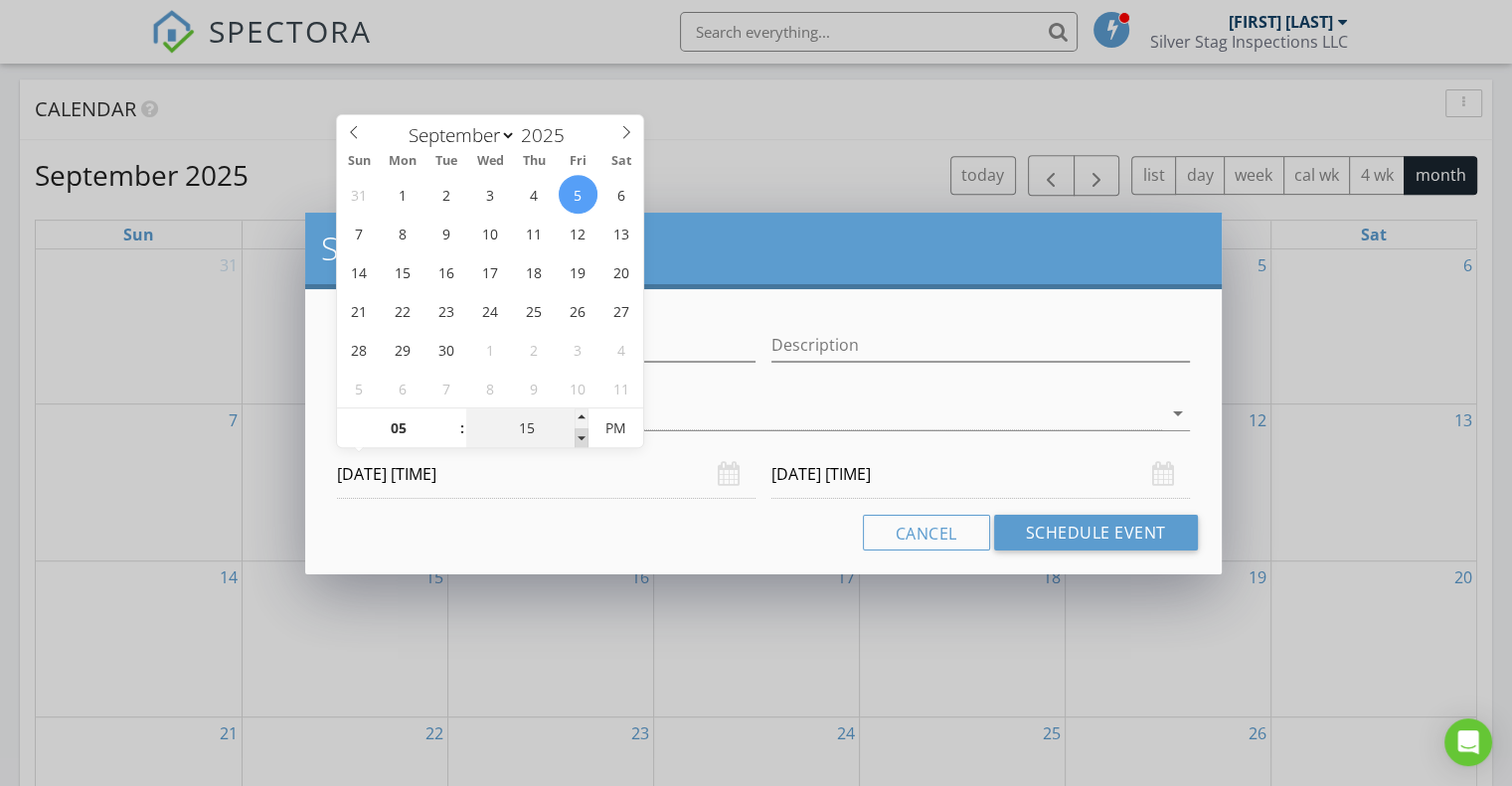 type on "10" 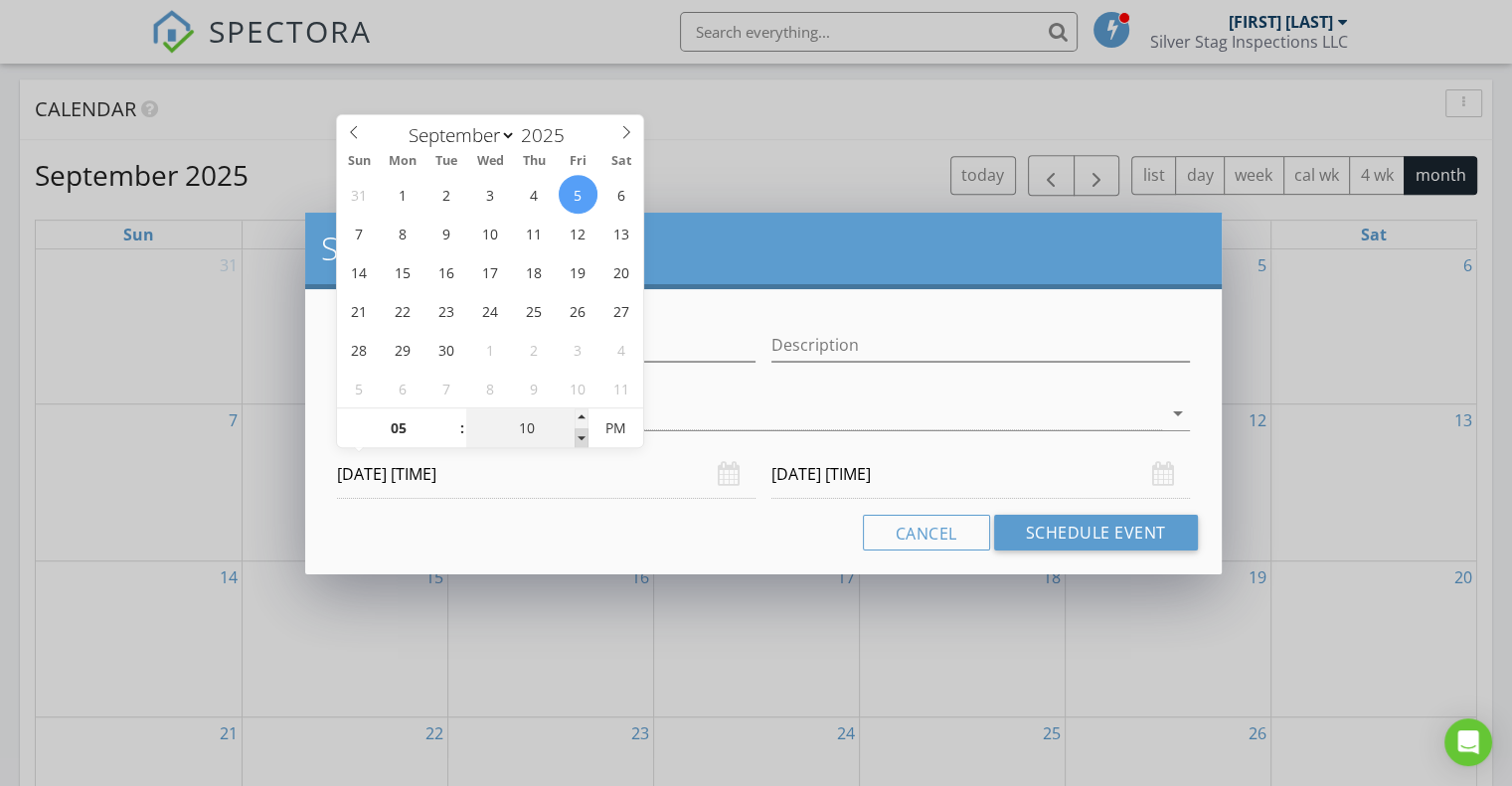 click at bounding box center (582, 438) 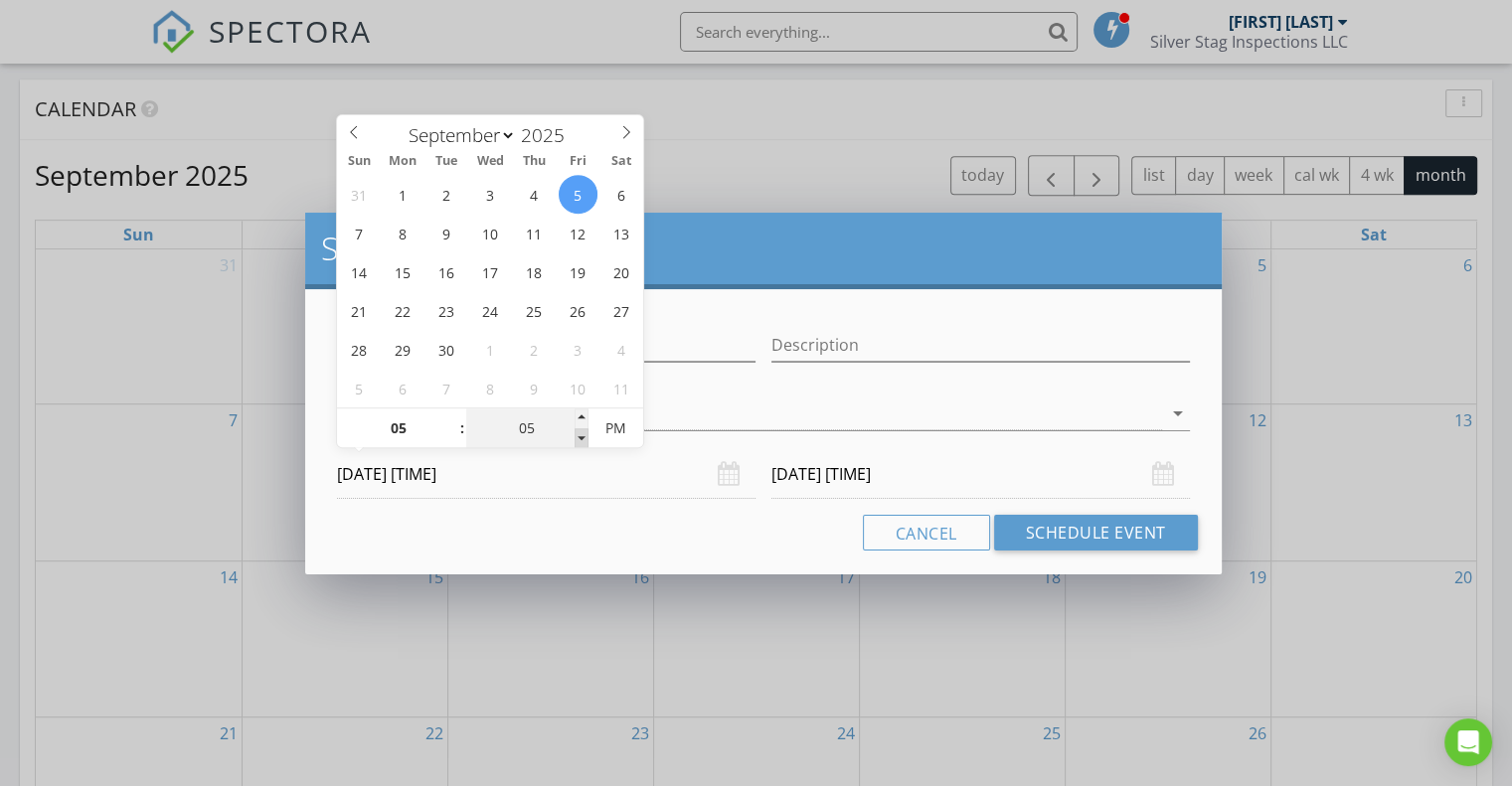 click at bounding box center [582, 438] 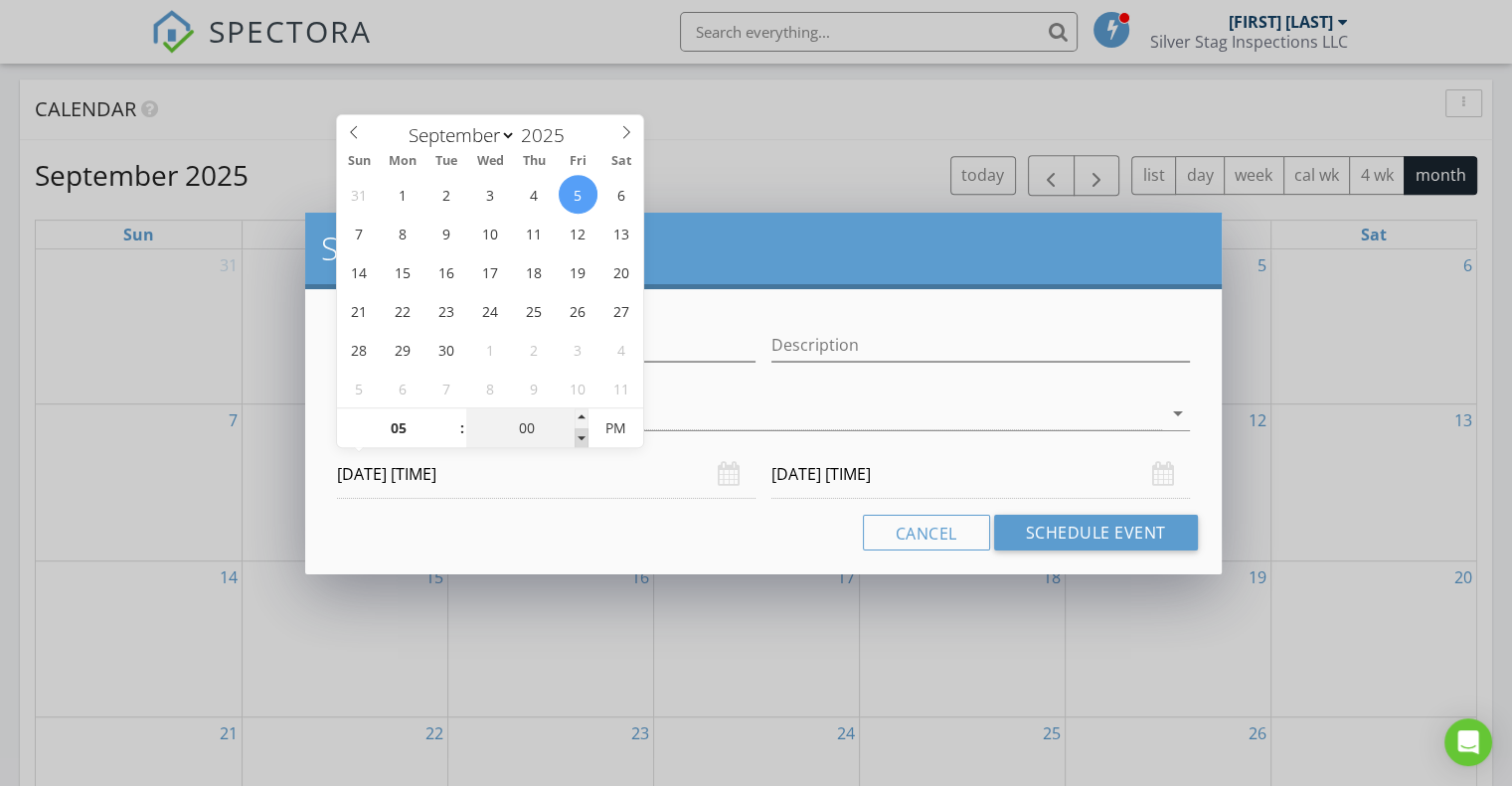 click at bounding box center (582, 438) 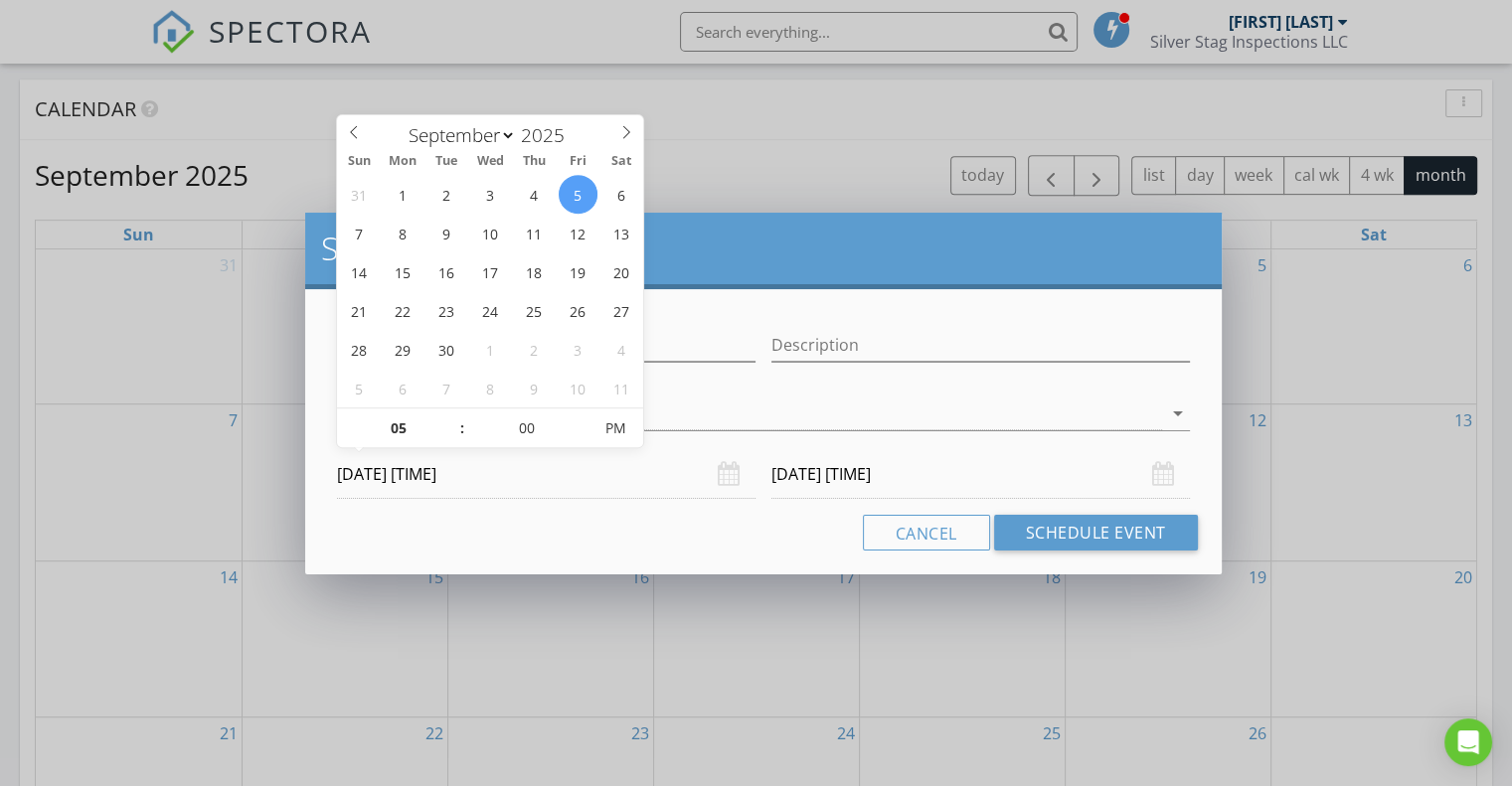 click on "09/06/2025 5:00 PM" at bounding box center [980, 474] 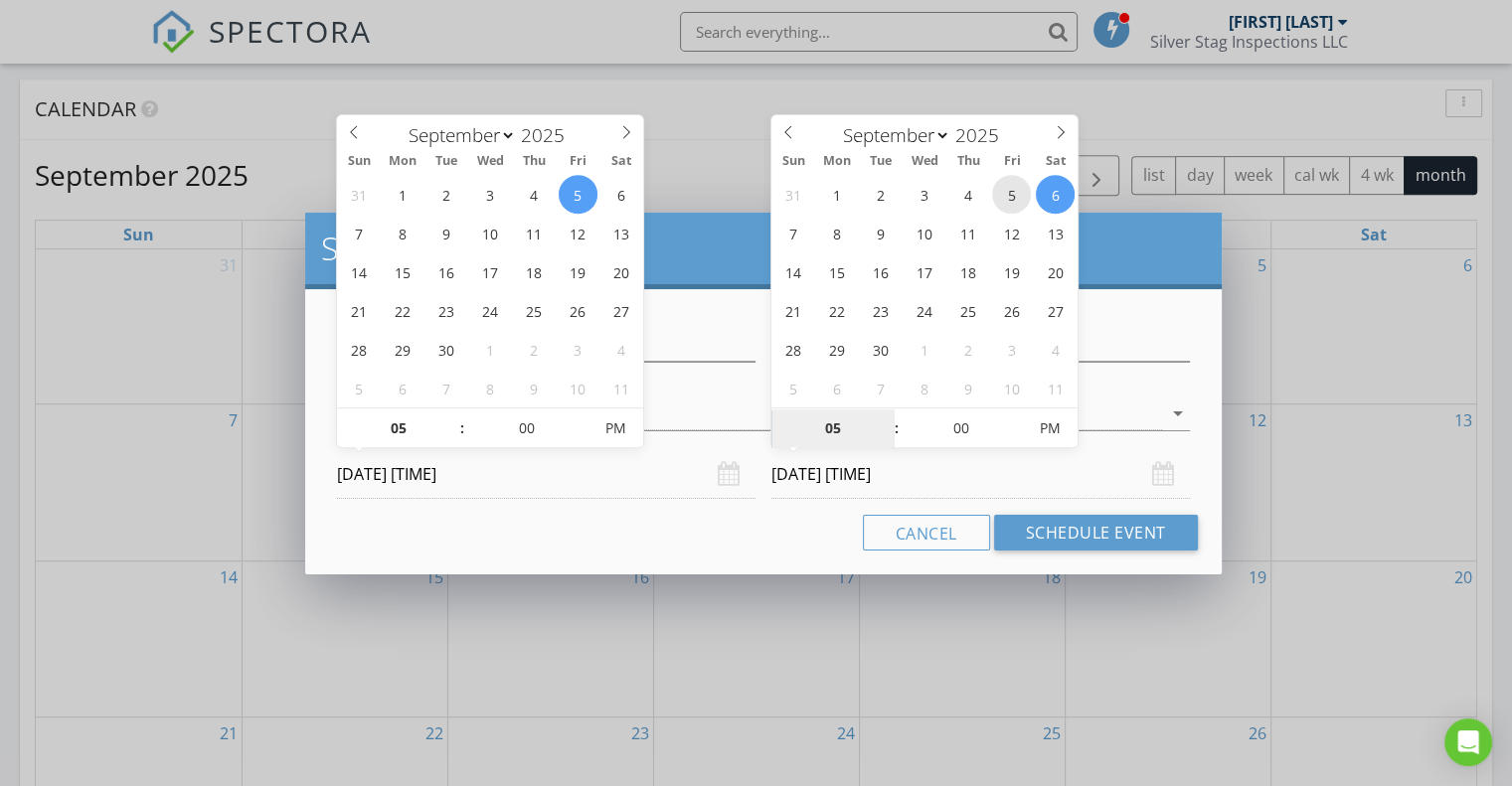 type on "09/05/2025 5:00 PM" 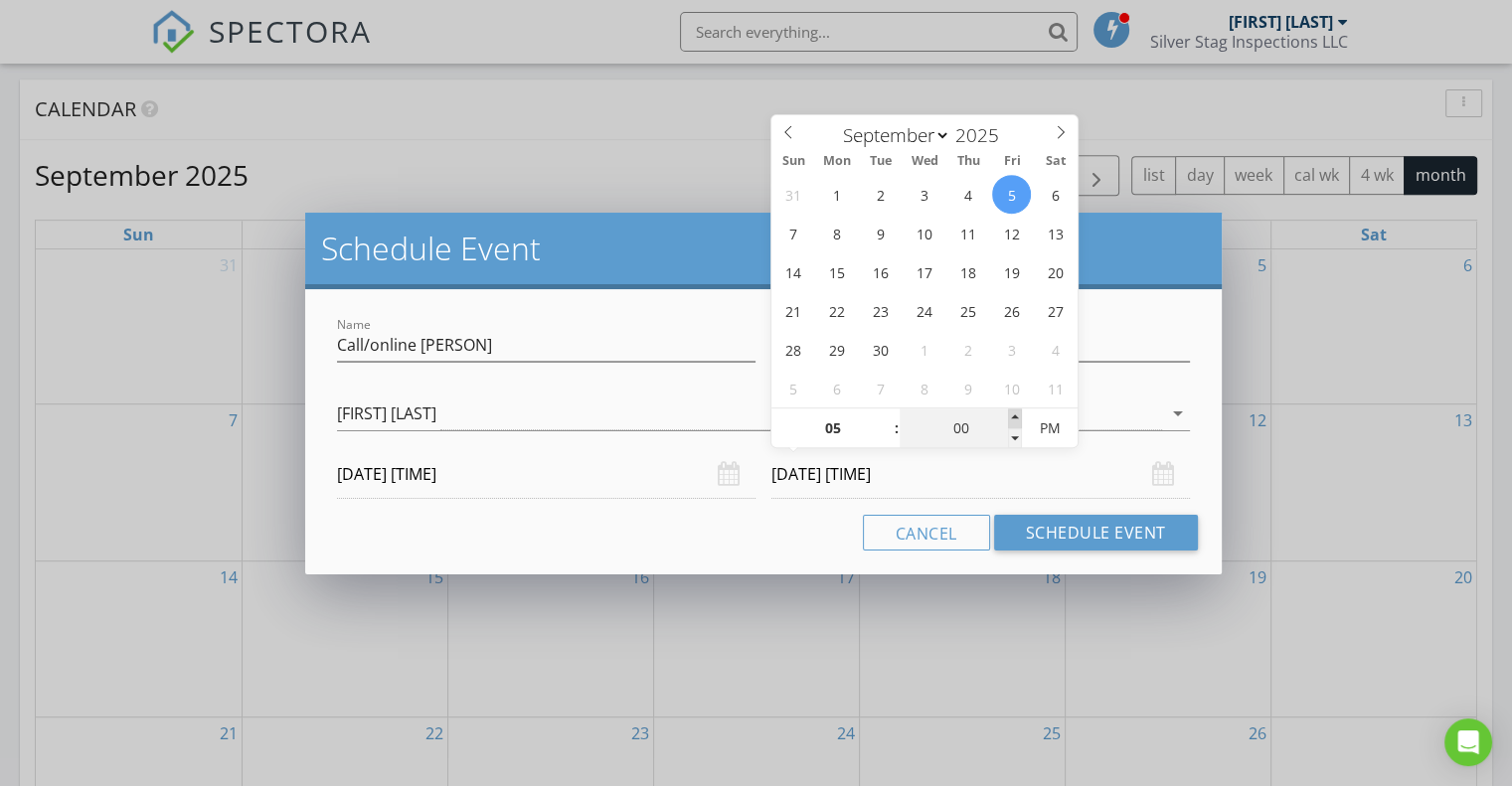 type on "05" 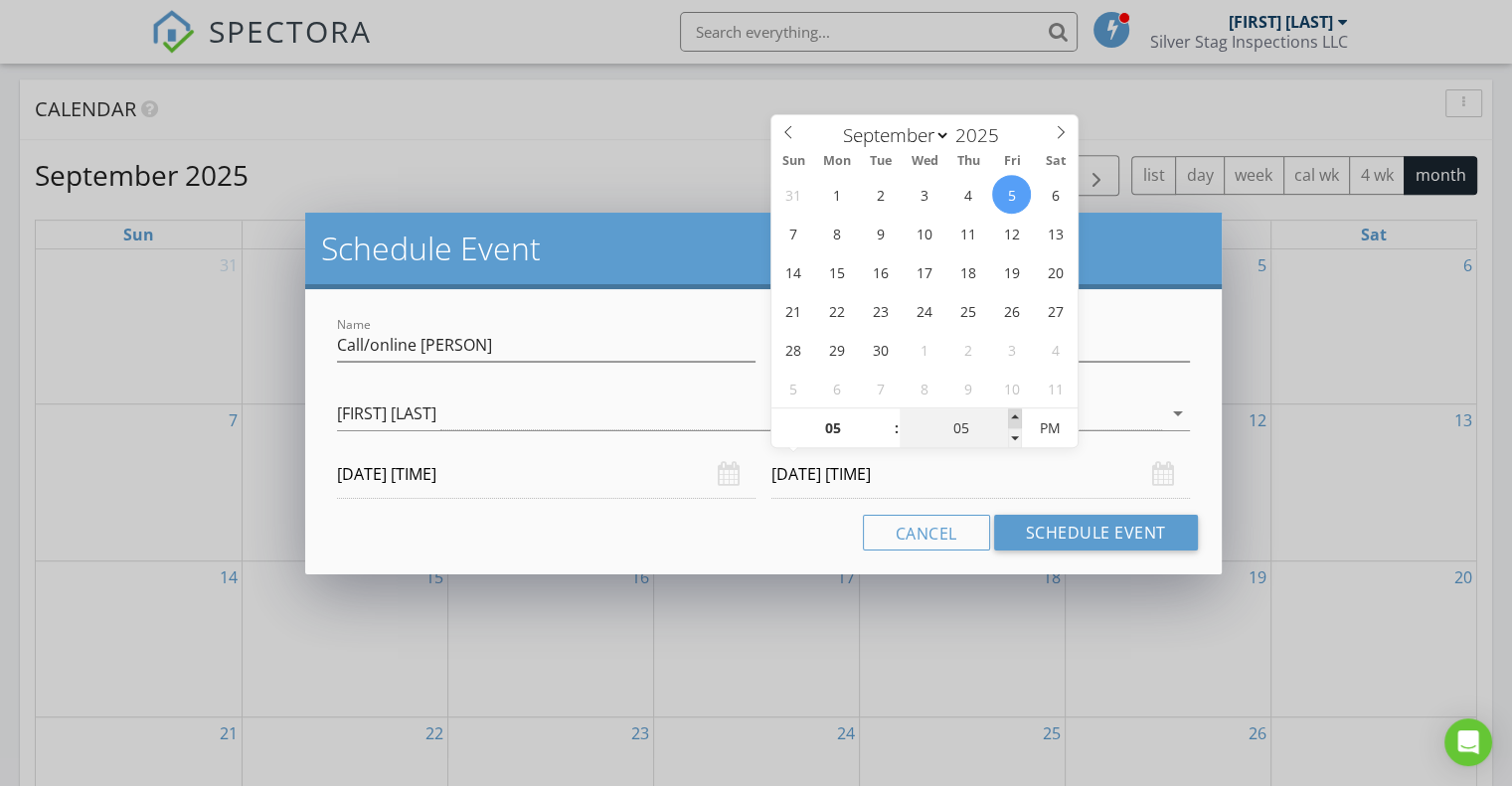click at bounding box center [1015, 418] 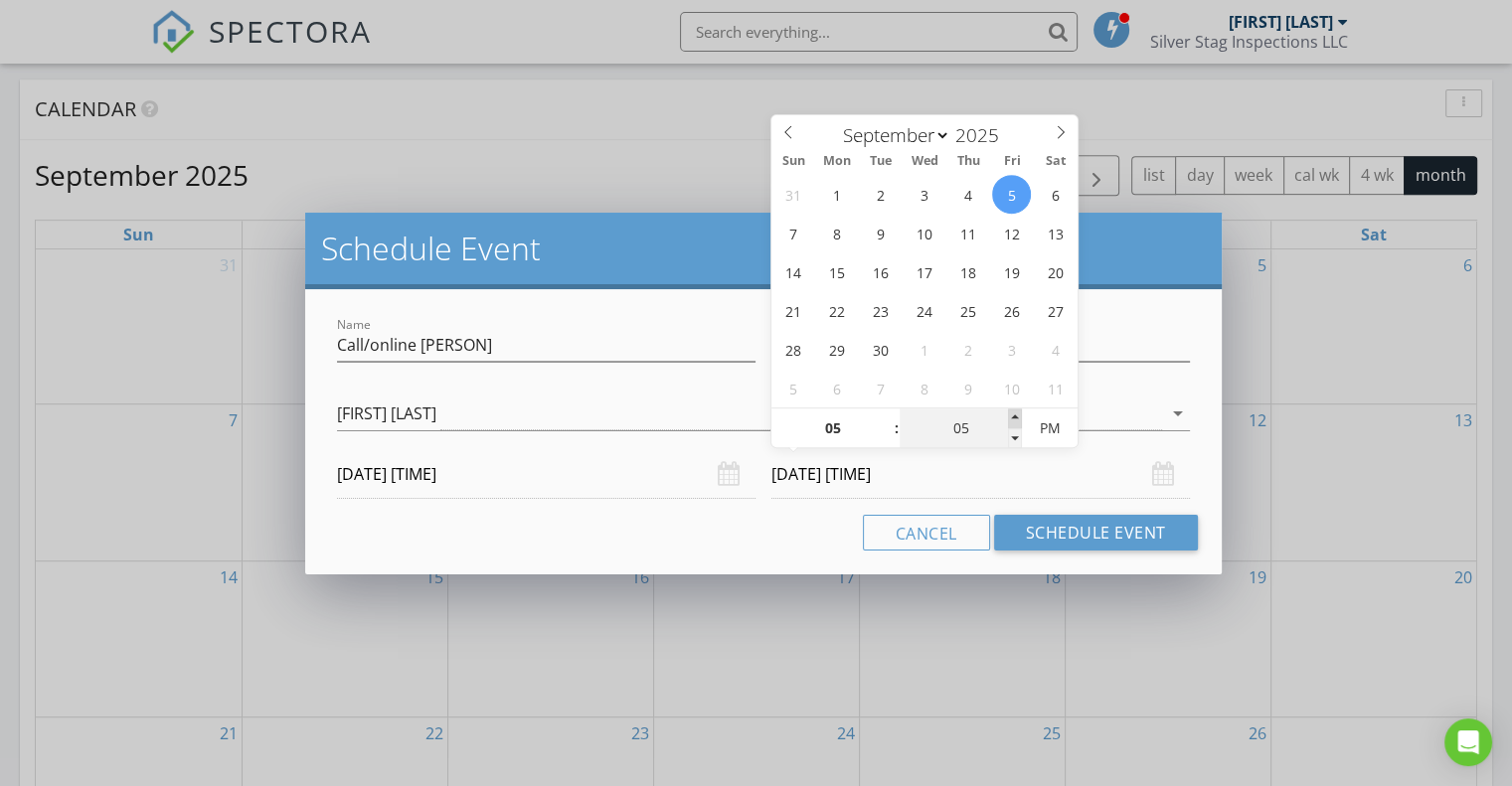 type on "10" 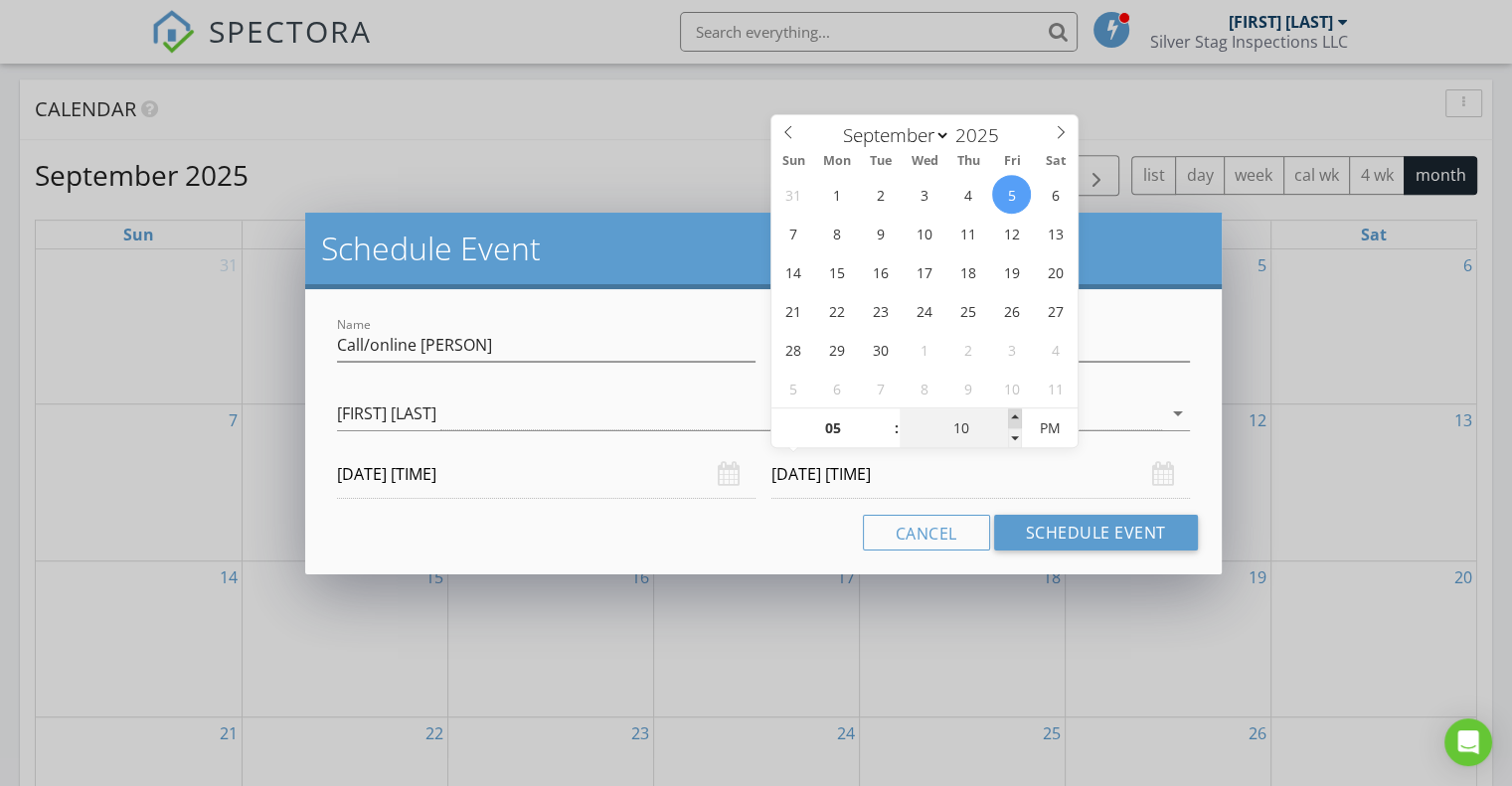 click at bounding box center [1015, 418] 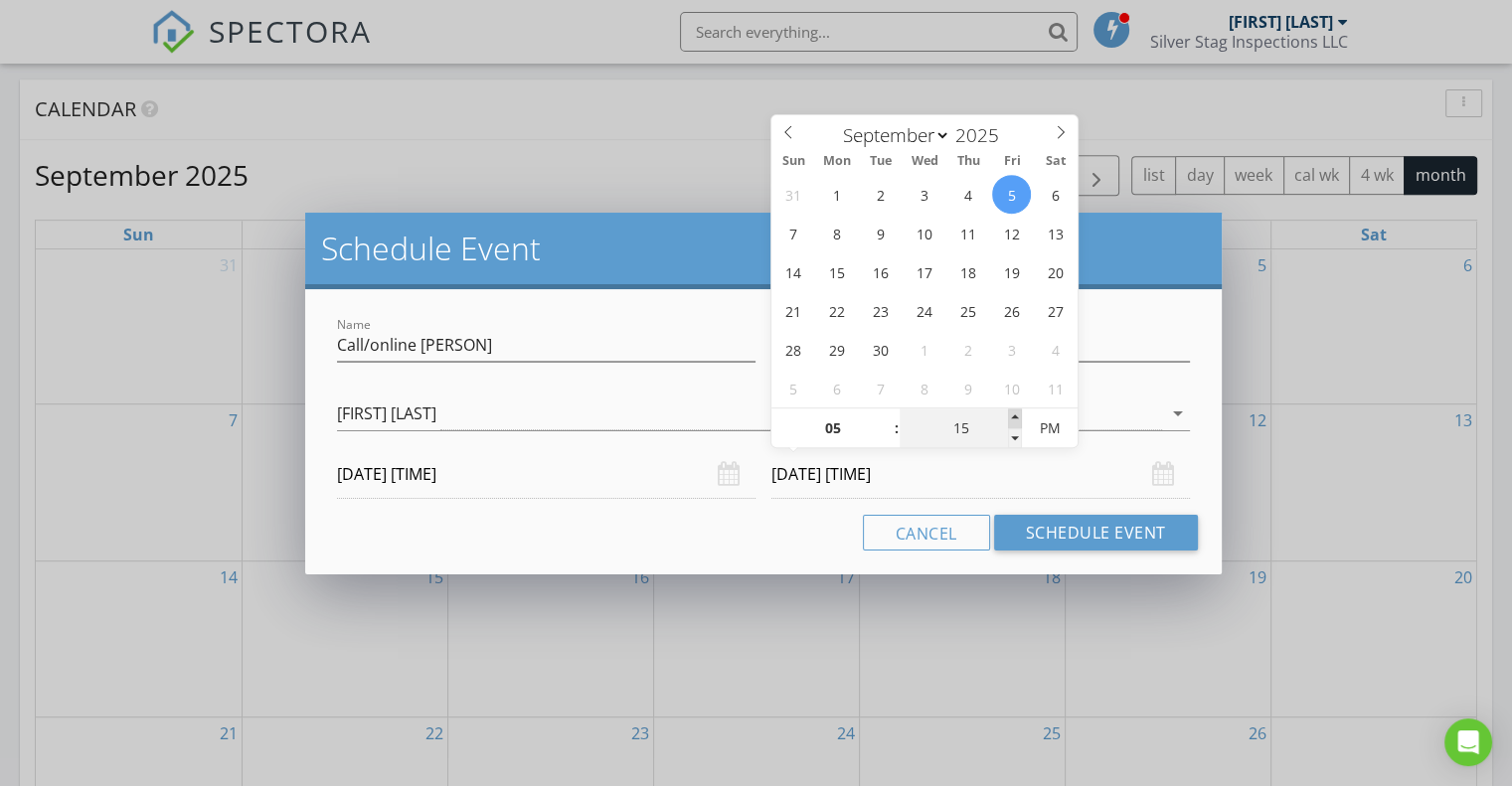 click at bounding box center [1015, 418] 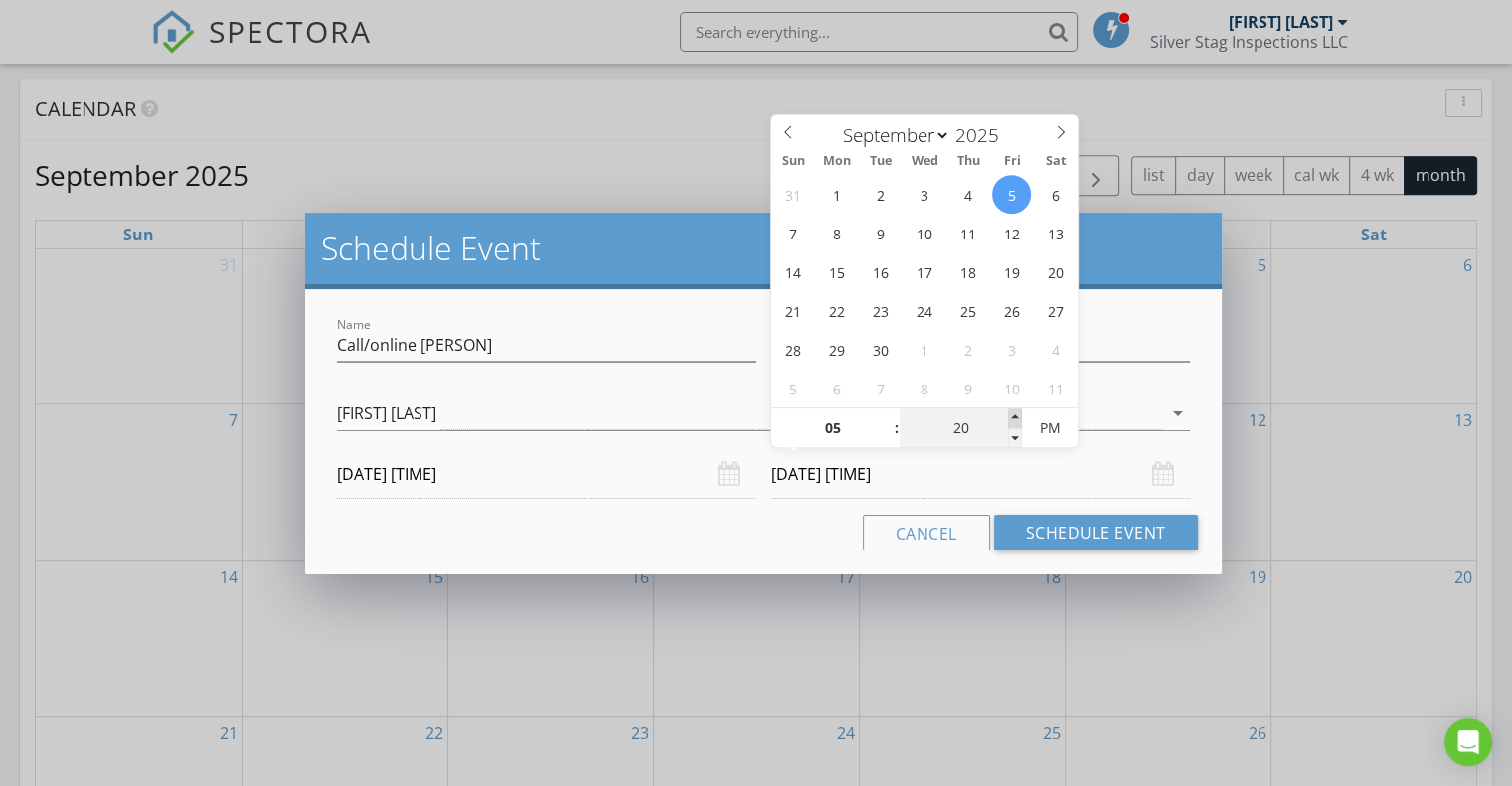 click at bounding box center [1015, 418] 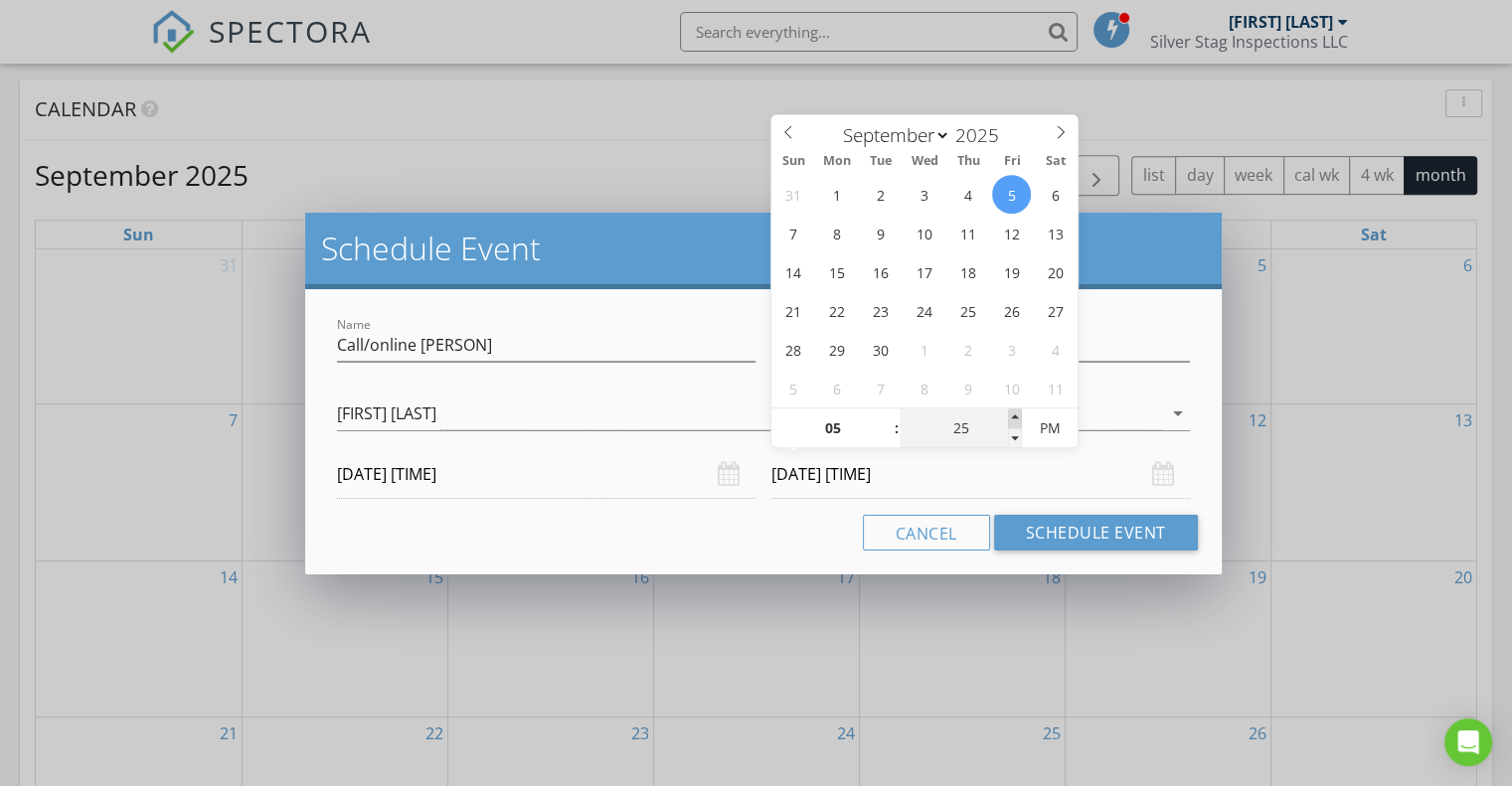 click at bounding box center [1015, 418] 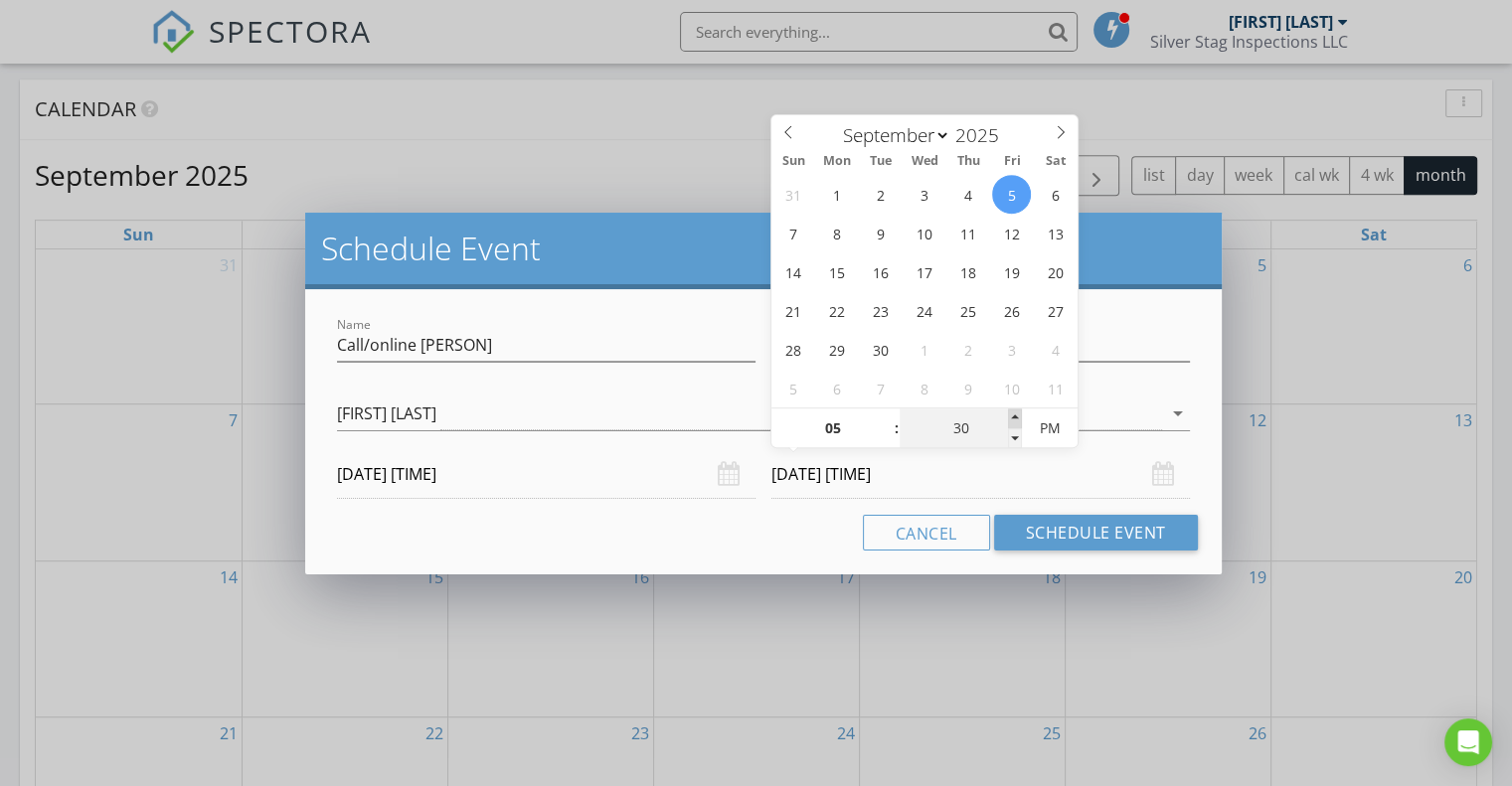 click at bounding box center [1015, 418] 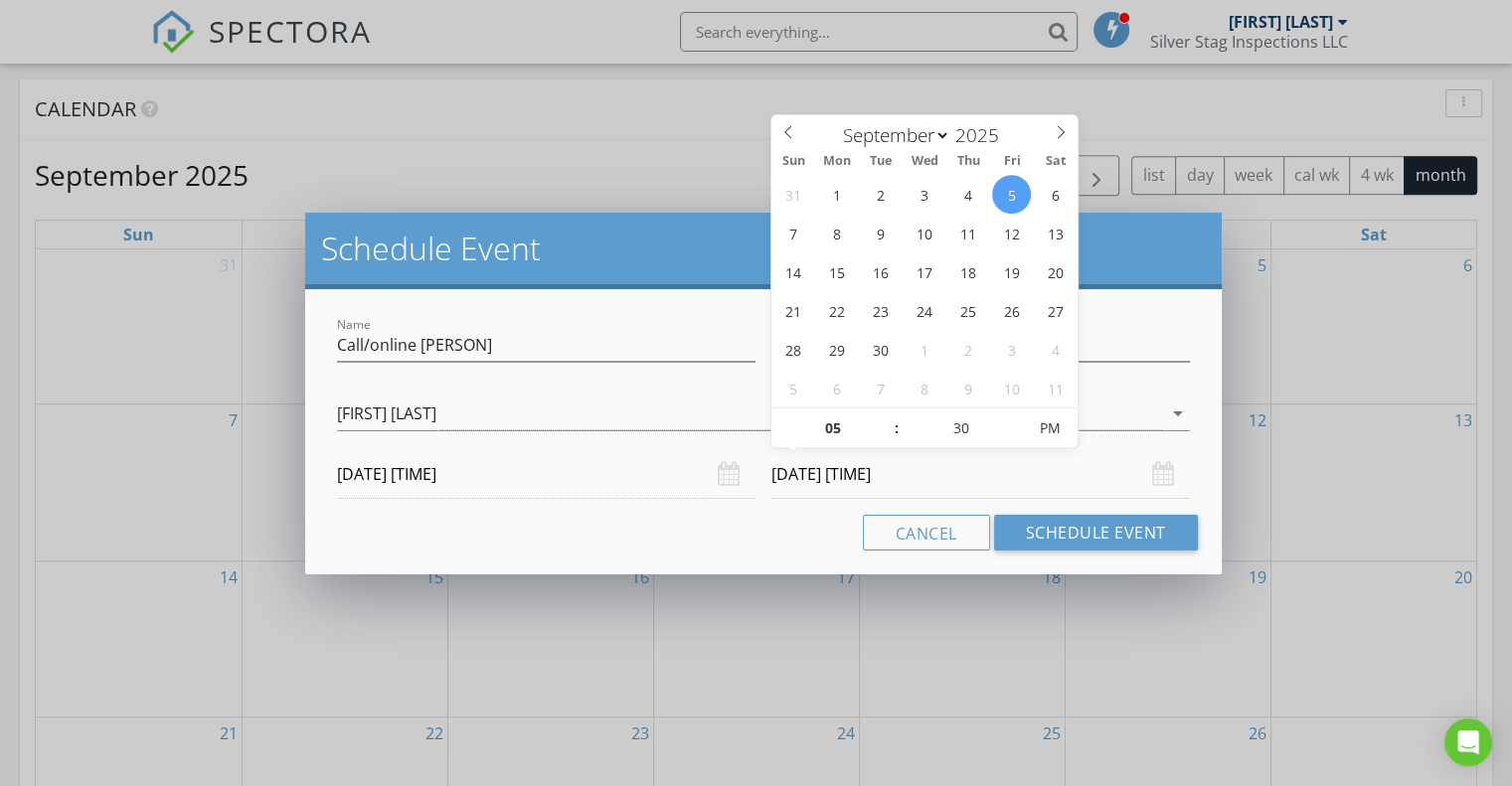 click on "Cancel   Schedule Event" at bounding box center [763, 533] 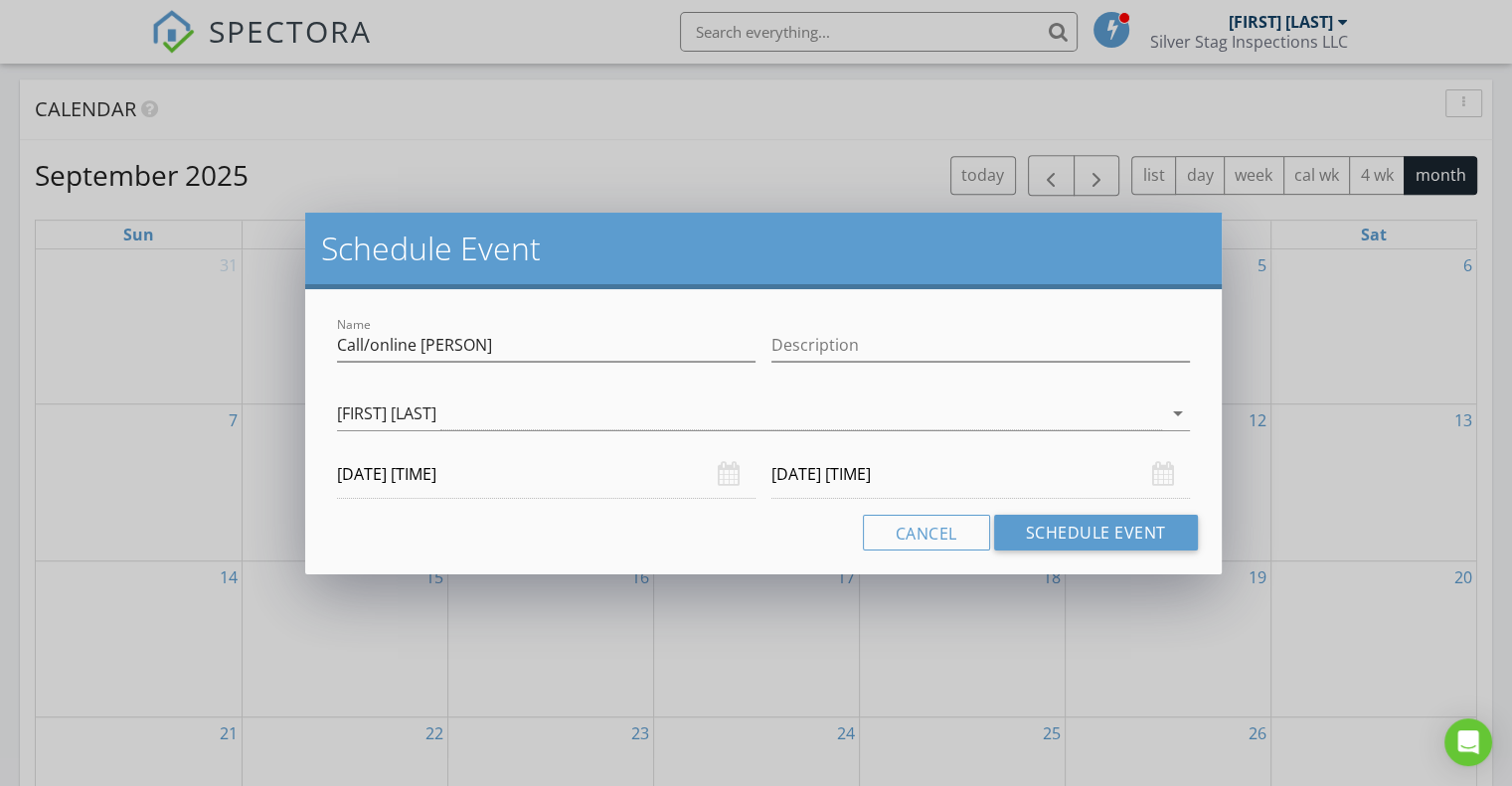 click on "Name Call/online Courthouse   Description     check_box   Nathan Clement   Nathan Clement arrow_drop_down   09/05/2025 5:00 PM   09/05/2025 5:30 PM         Cancel   Schedule Event" at bounding box center [763, 431] 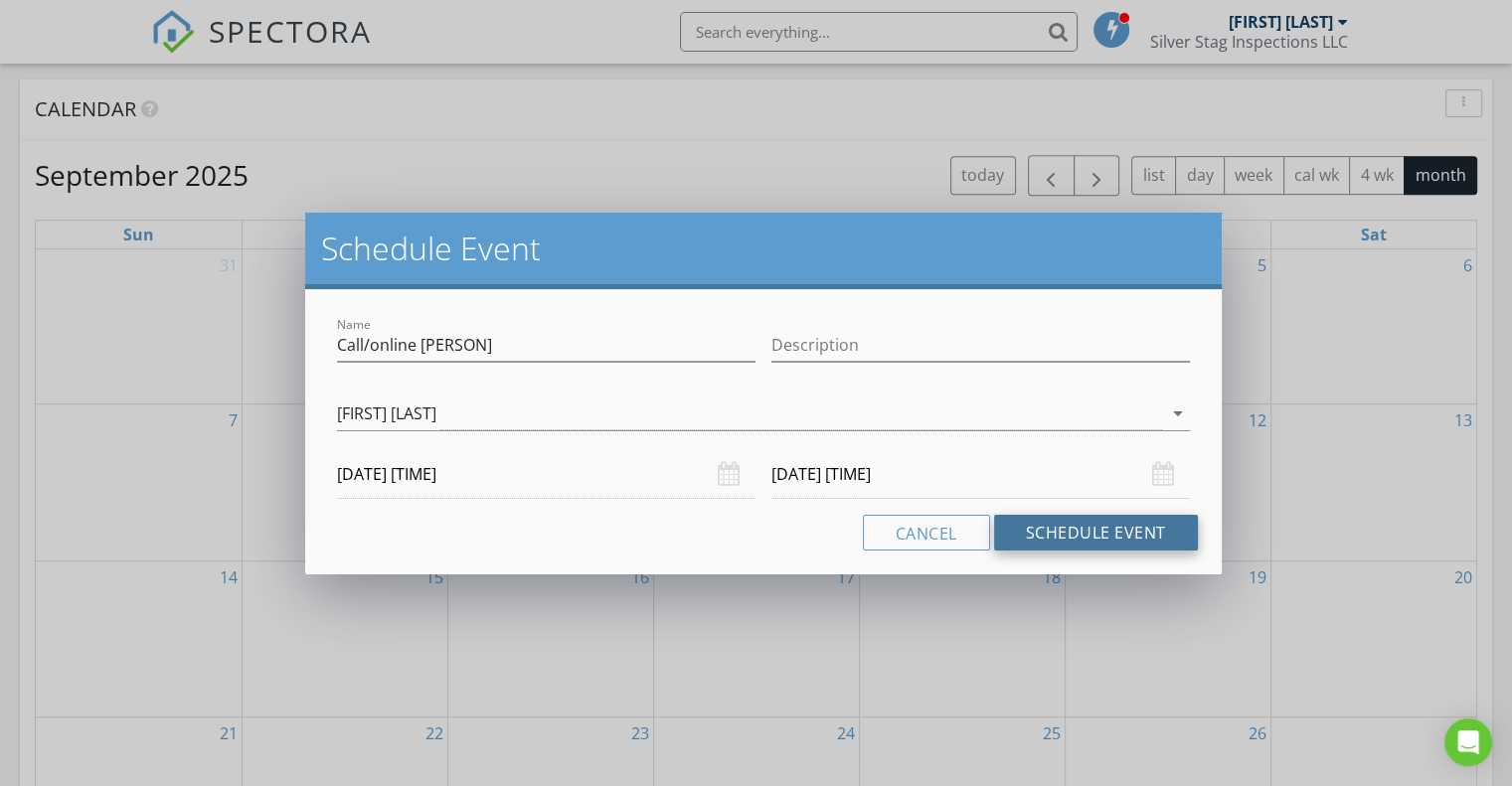 click on "Schedule Event" at bounding box center (1095, 533) 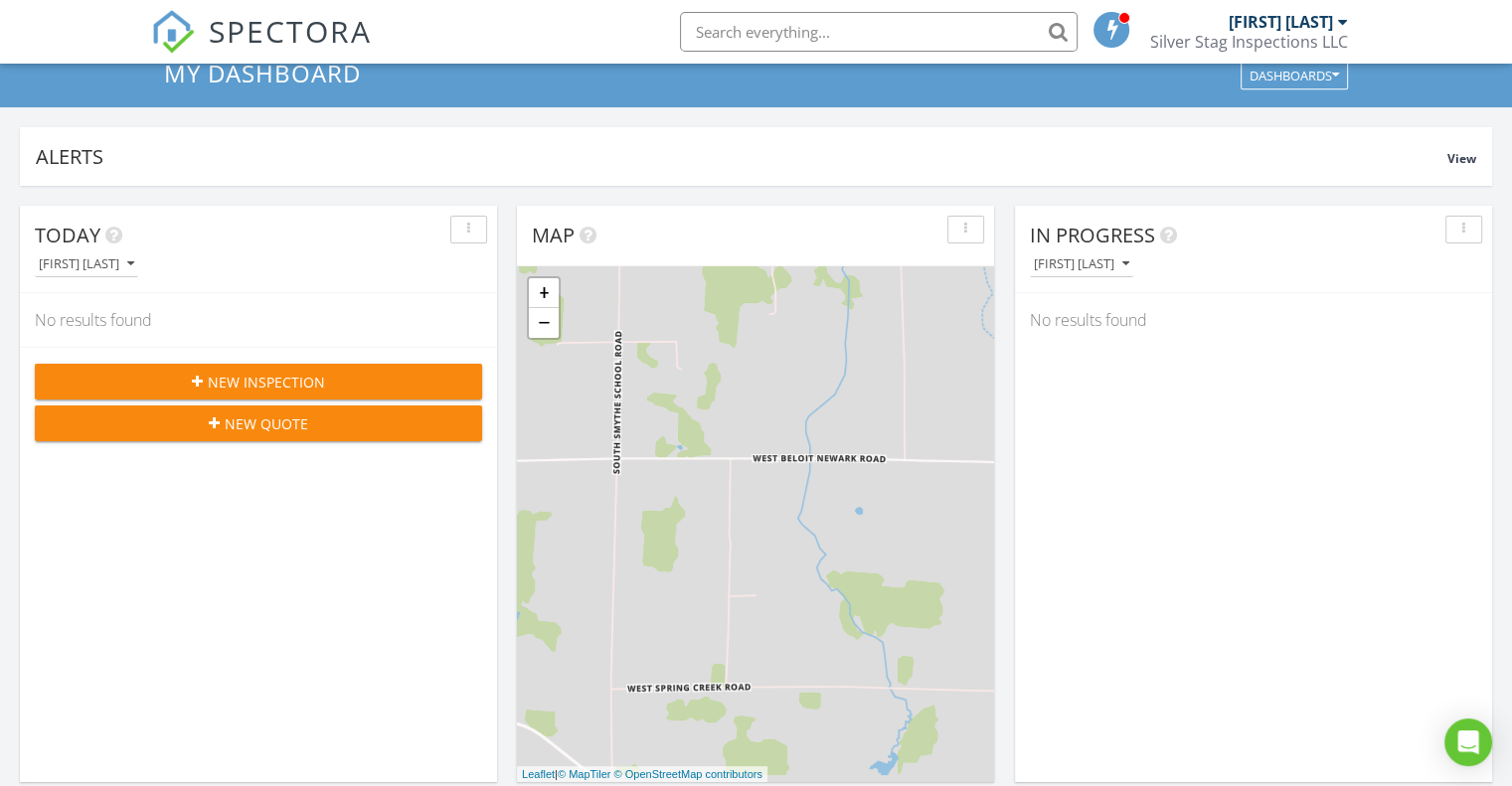 scroll, scrollTop: 0, scrollLeft: 0, axis: both 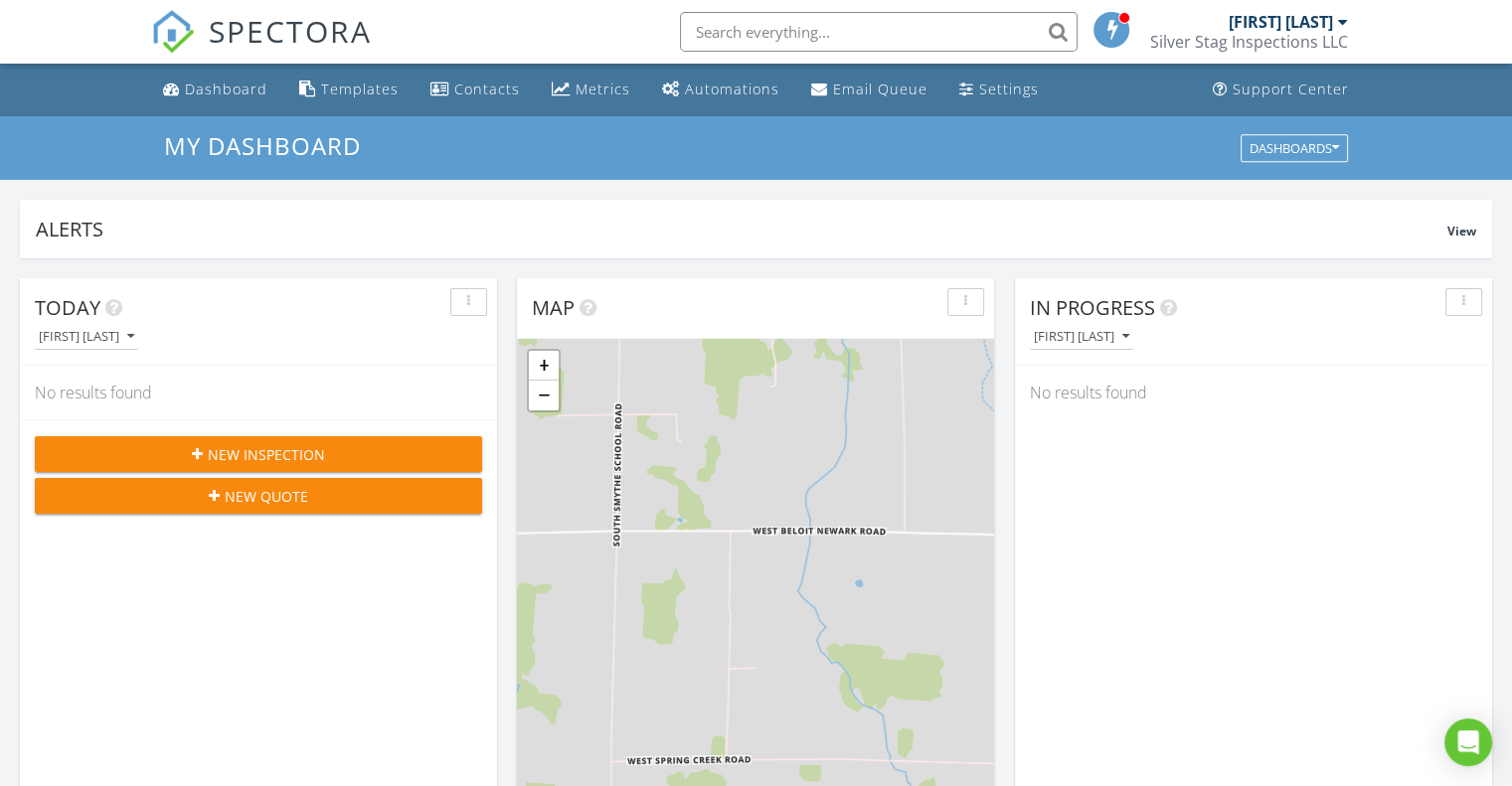 click on "SPECTORA" at bounding box center (290, 31) 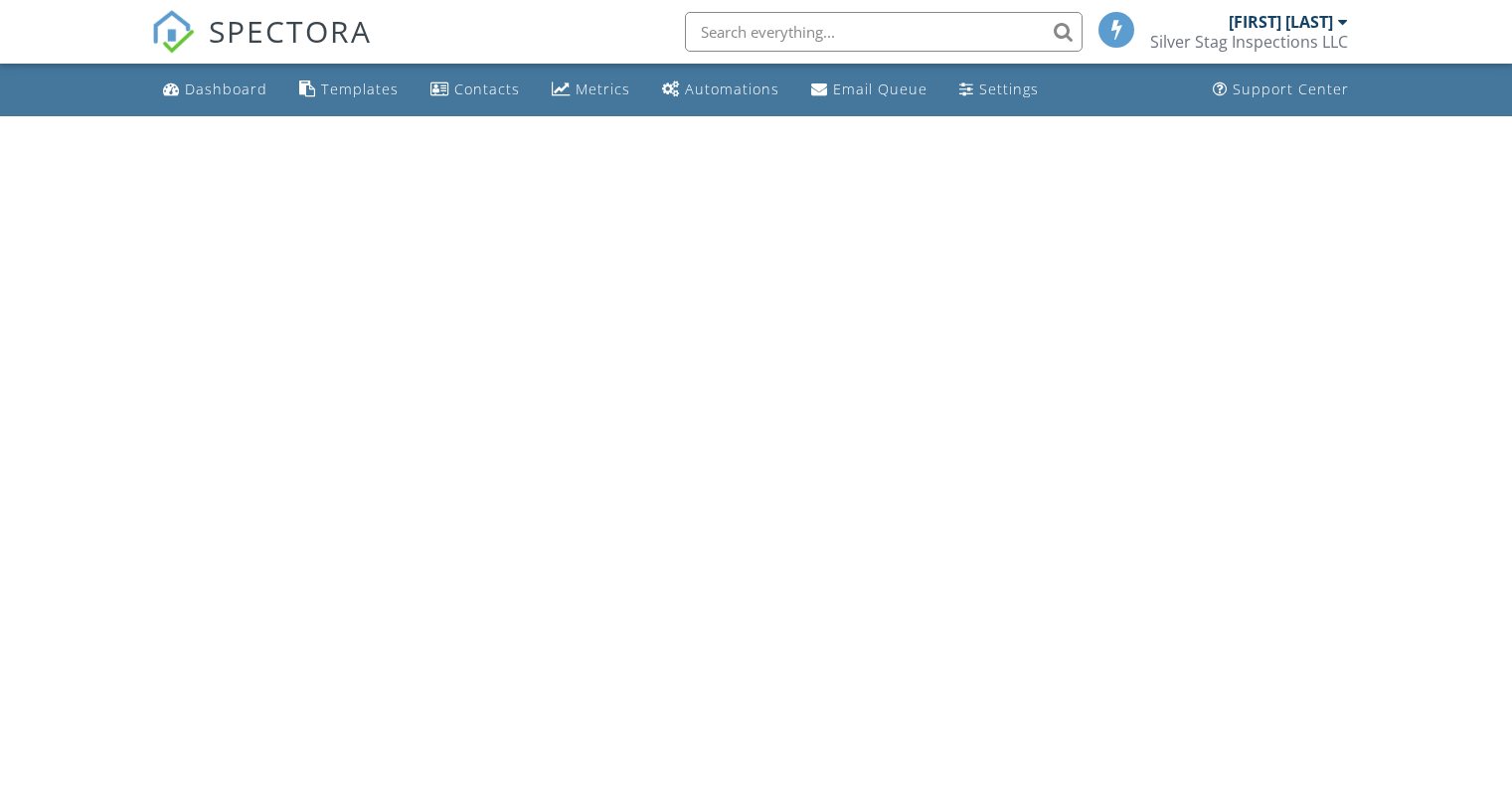 scroll, scrollTop: 0, scrollLeft: 0, axis: both 